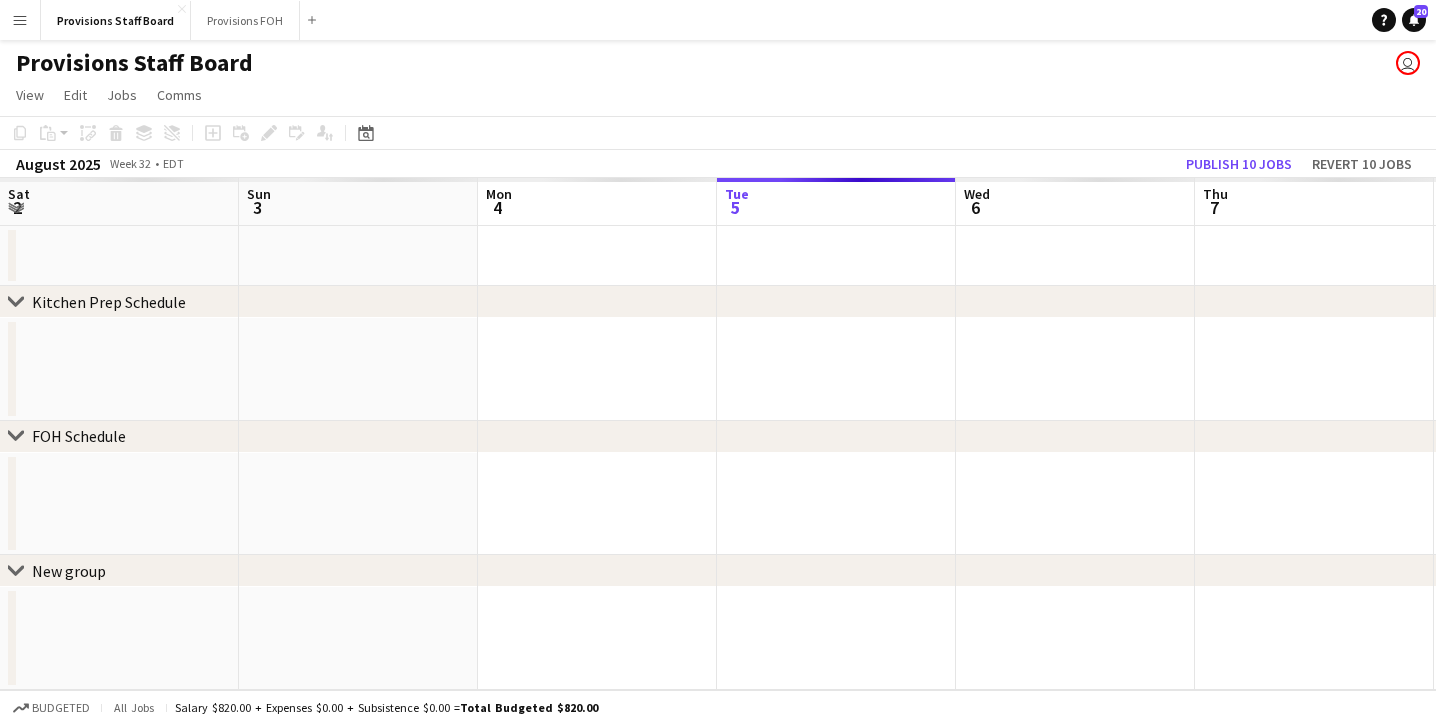 scroll, scrollTop: 0, scrollLeft: 0, axis: both 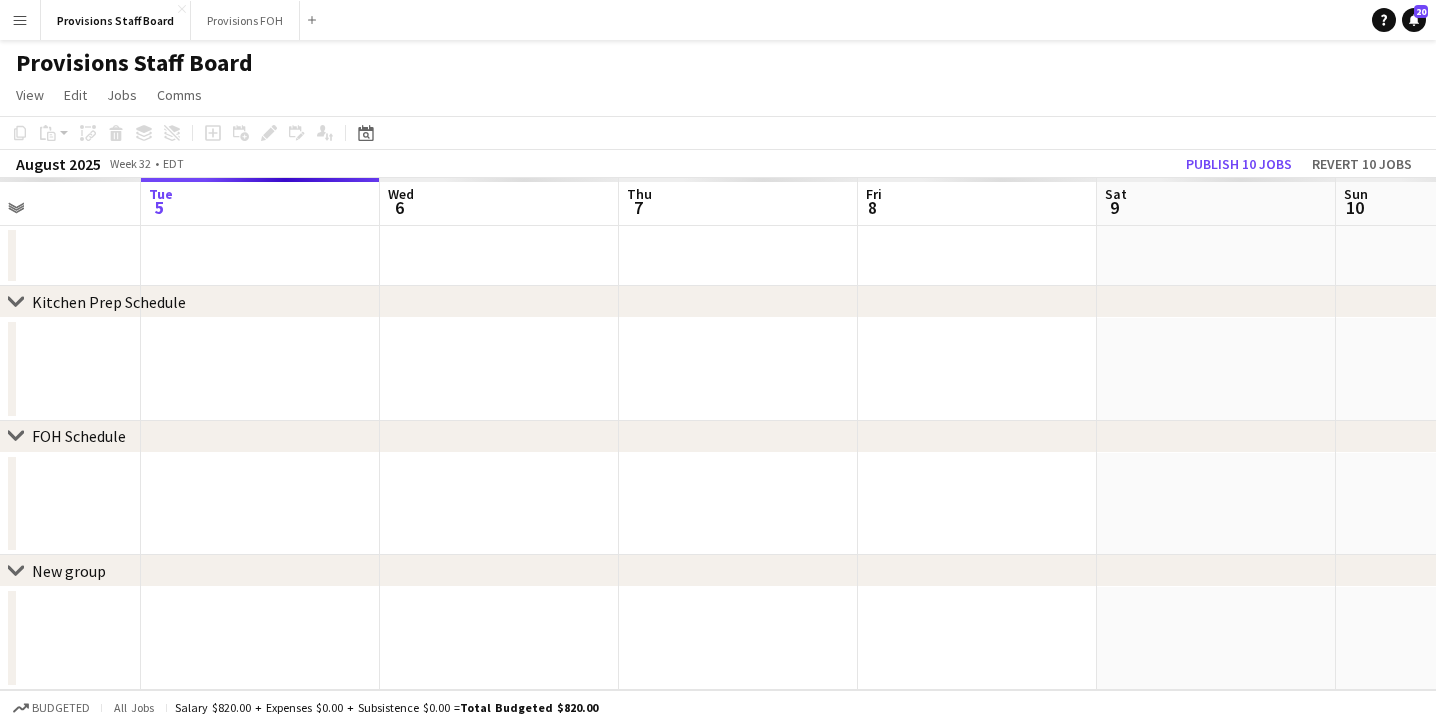 click at bounding box center [1455, 369] 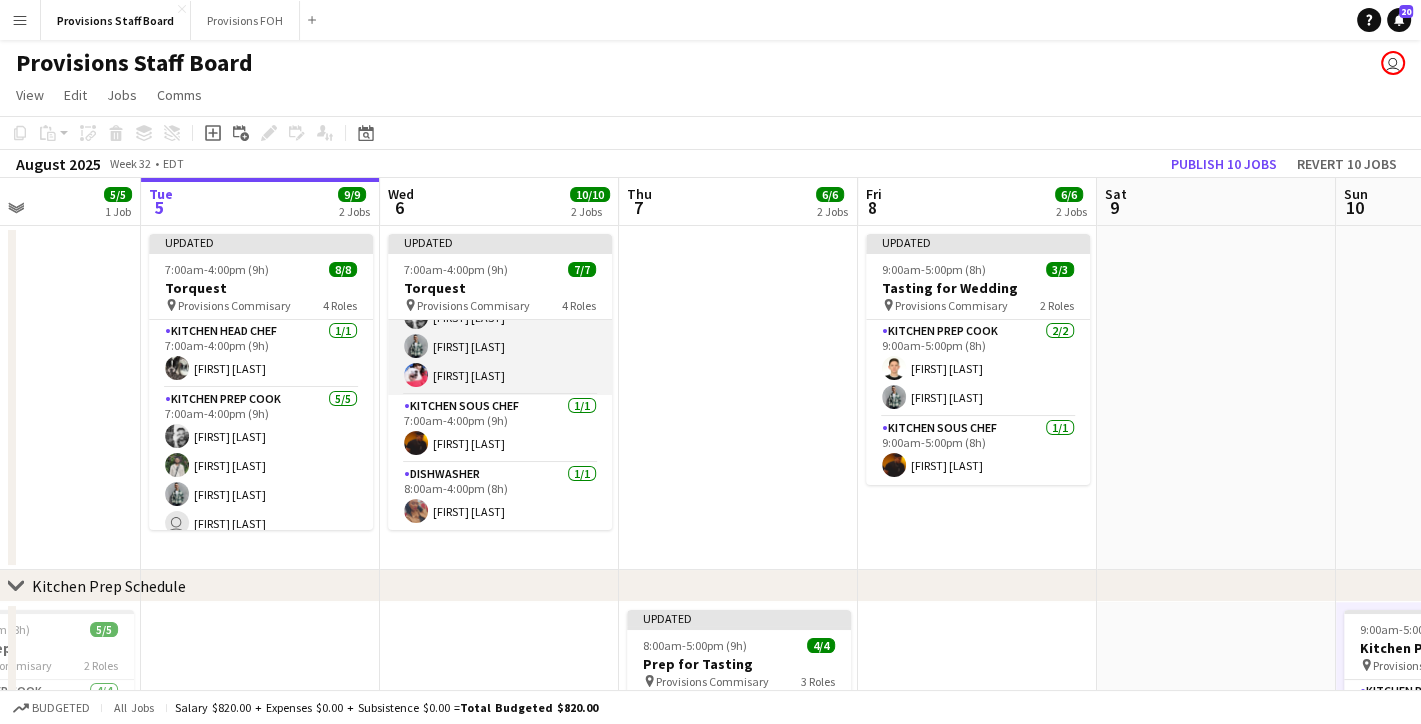 scroll, scrollTop: 0, scrollLeft: 0, axis: both 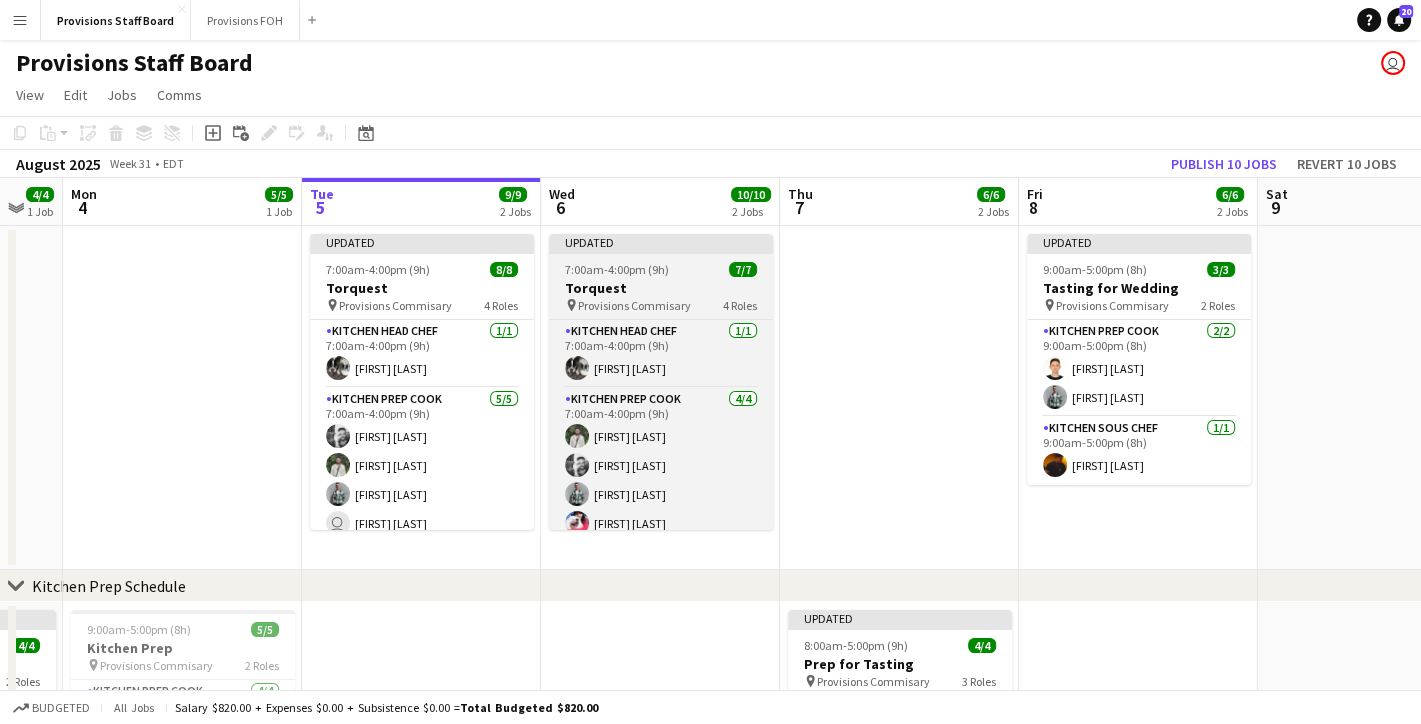 click on "Updated" at bounding box center (661, 242) 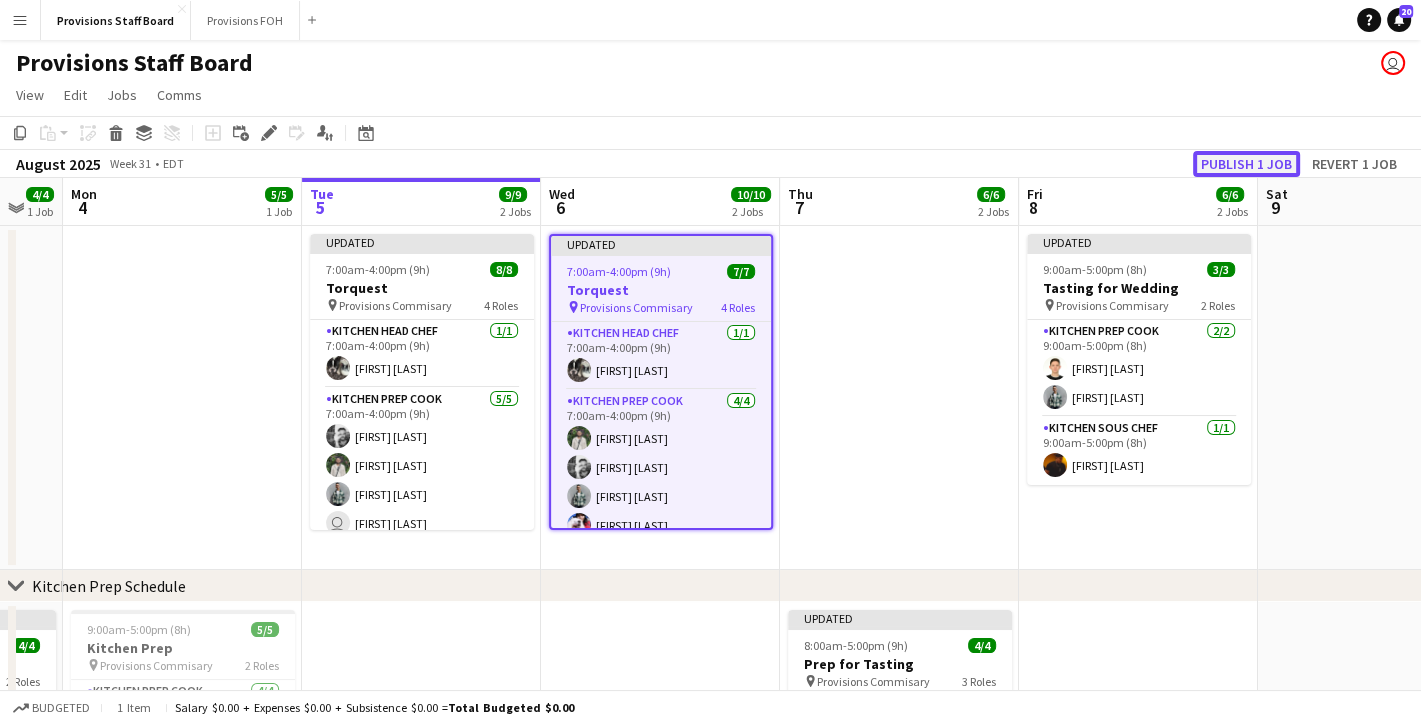 click on "Publish 1 job" 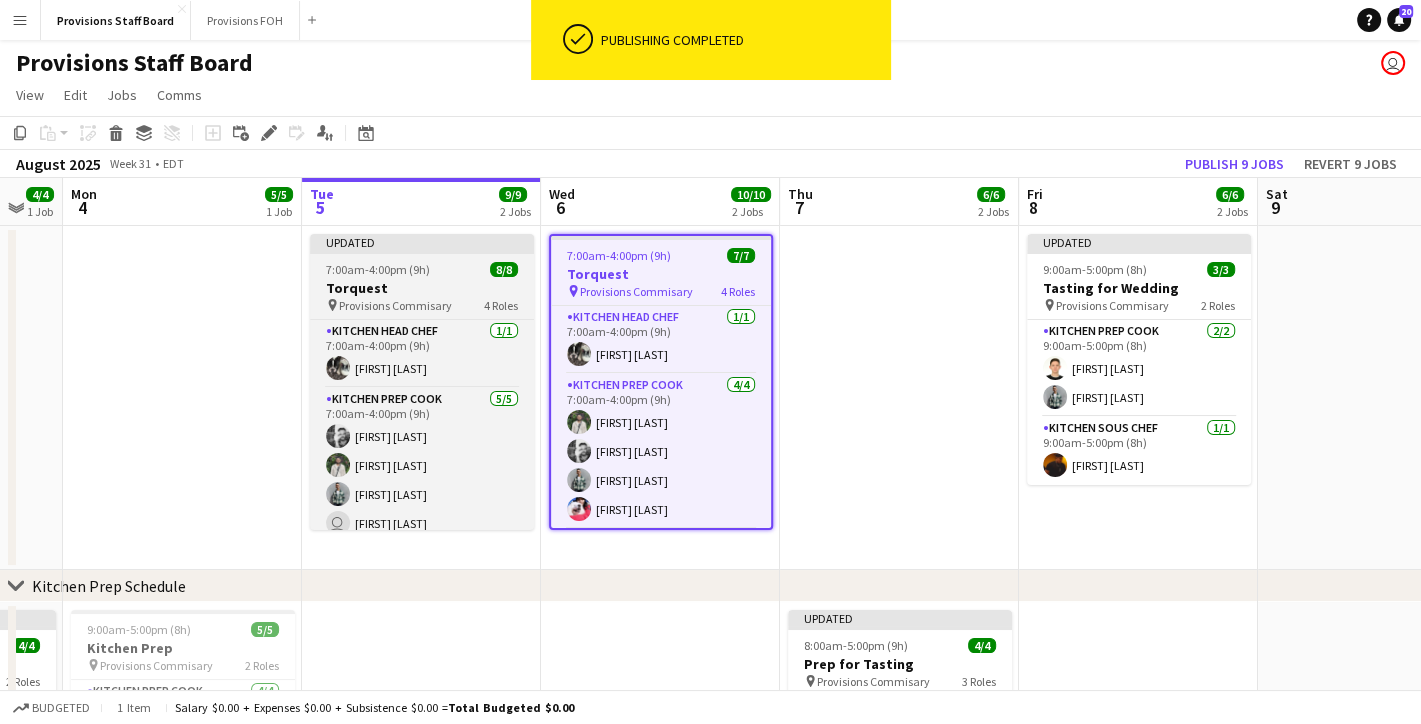 click on "Torquest" at bounding box center [422, 288] 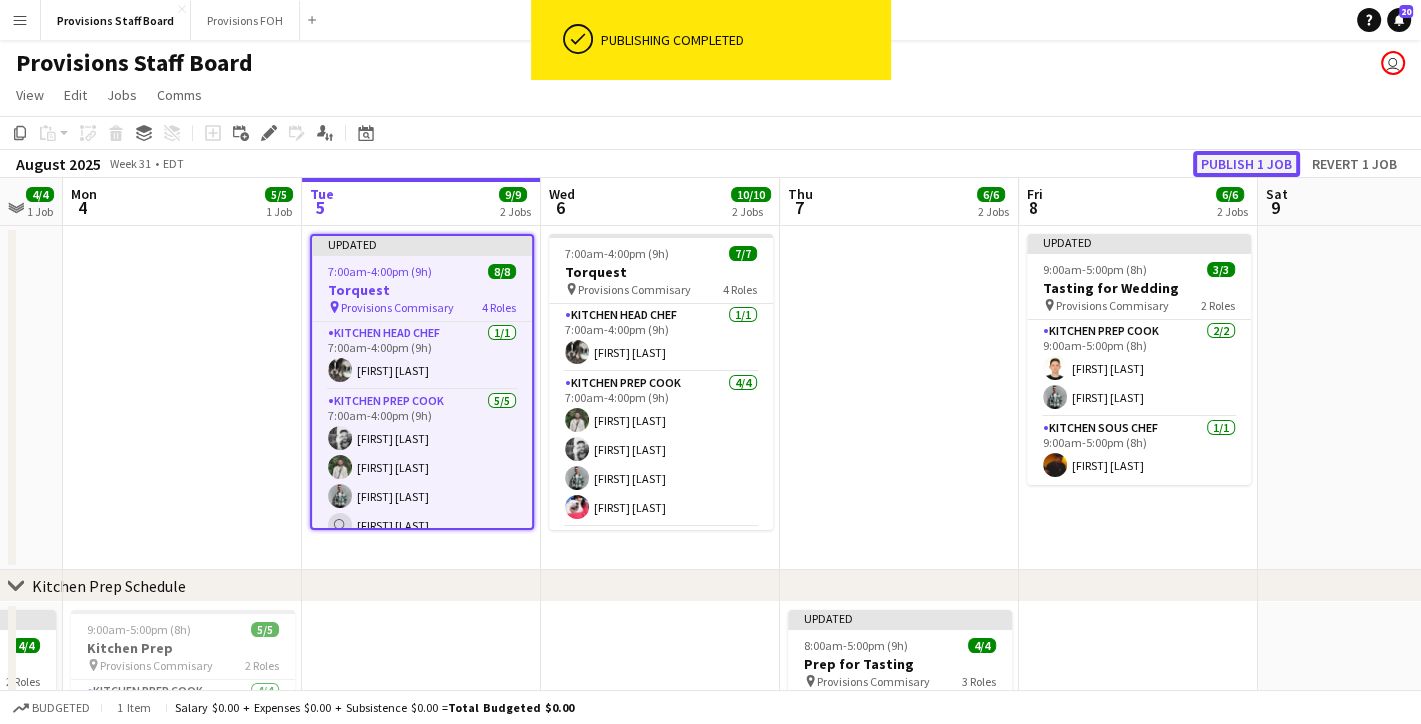 click on "Publish 1 job" 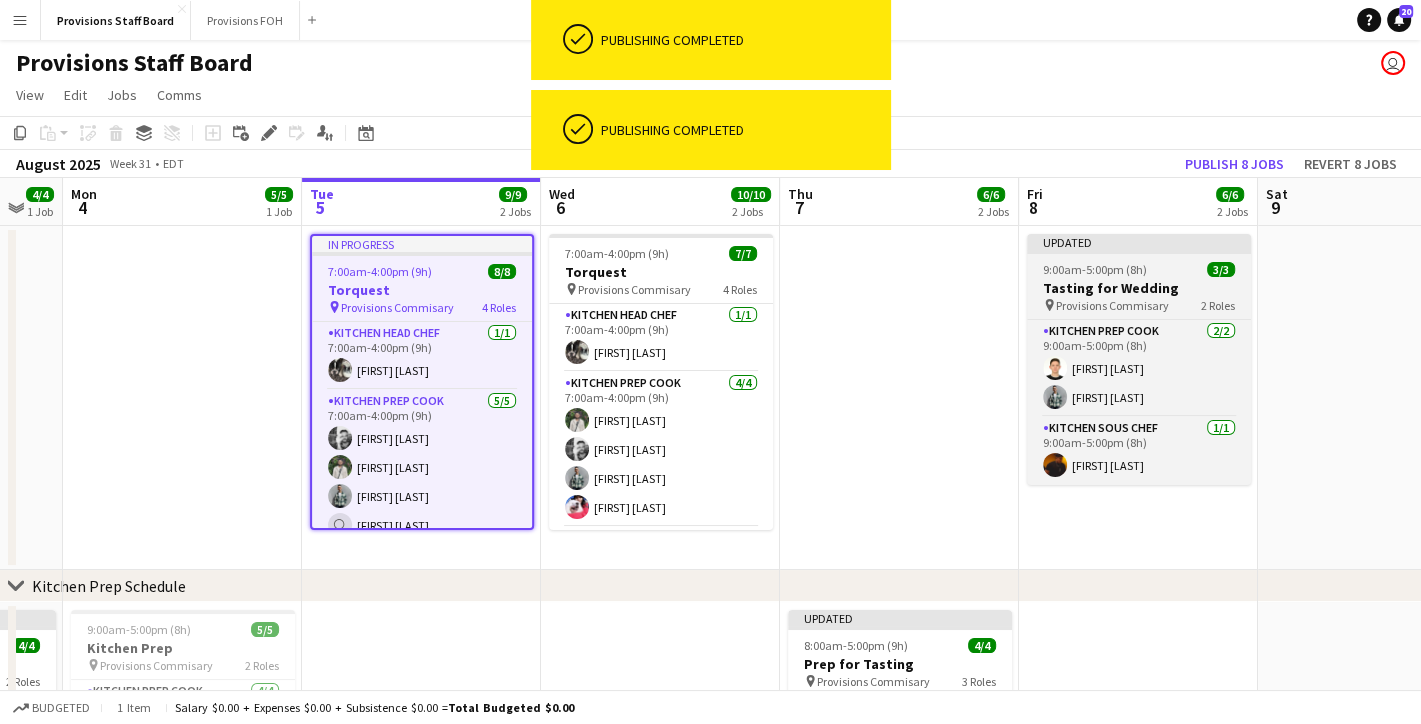 click on "Updated   9:00am-5:00pm (8h)    3/3   Tasting for Wedding
pin
Provisions Commisary   2 Roles   Kitchen Prep Cook   2/2   9:00am-5:00pm (8h)
[FIRST] [LAST] [FIRST] [LAST]  Kitchen Sous Chef   1/1   9:00am-5:00pm (8h)
[FIRST] [LAST]" at bounding box center (1139, 359) 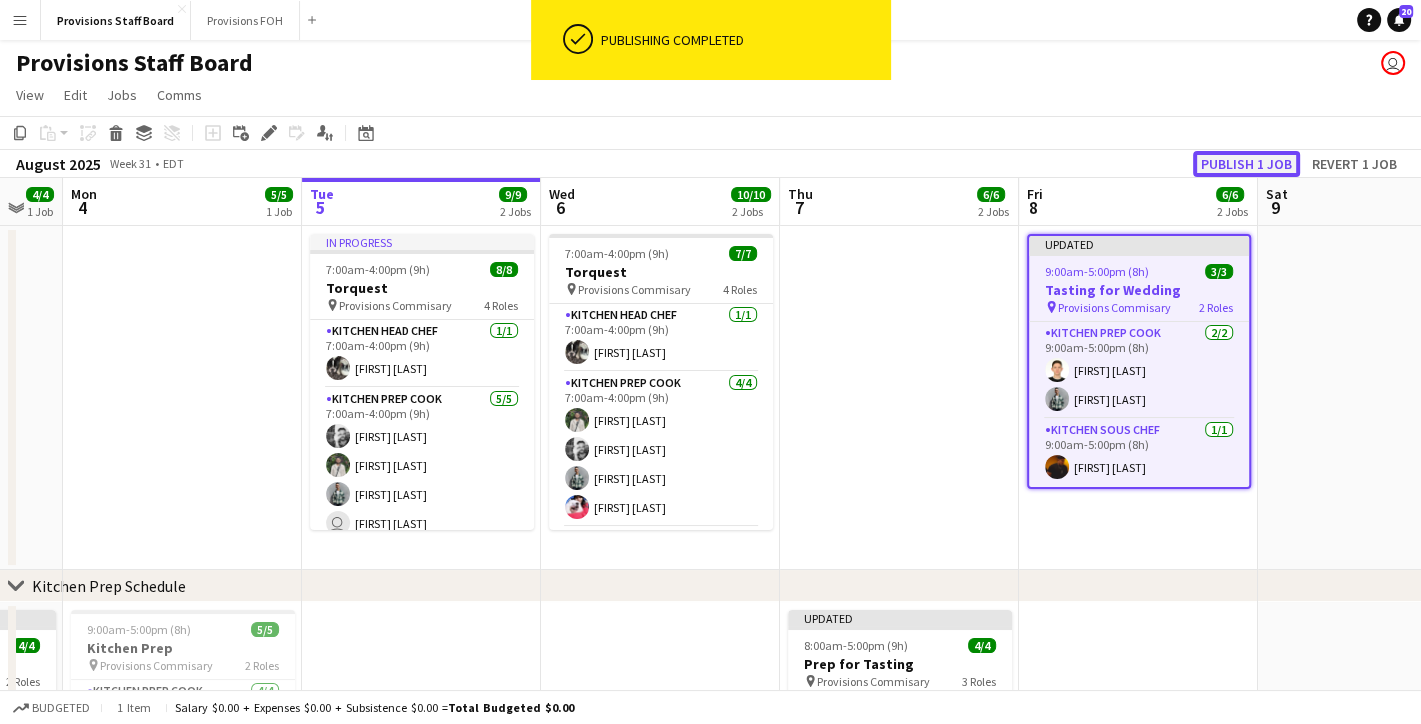 click on "Publish 1 job" 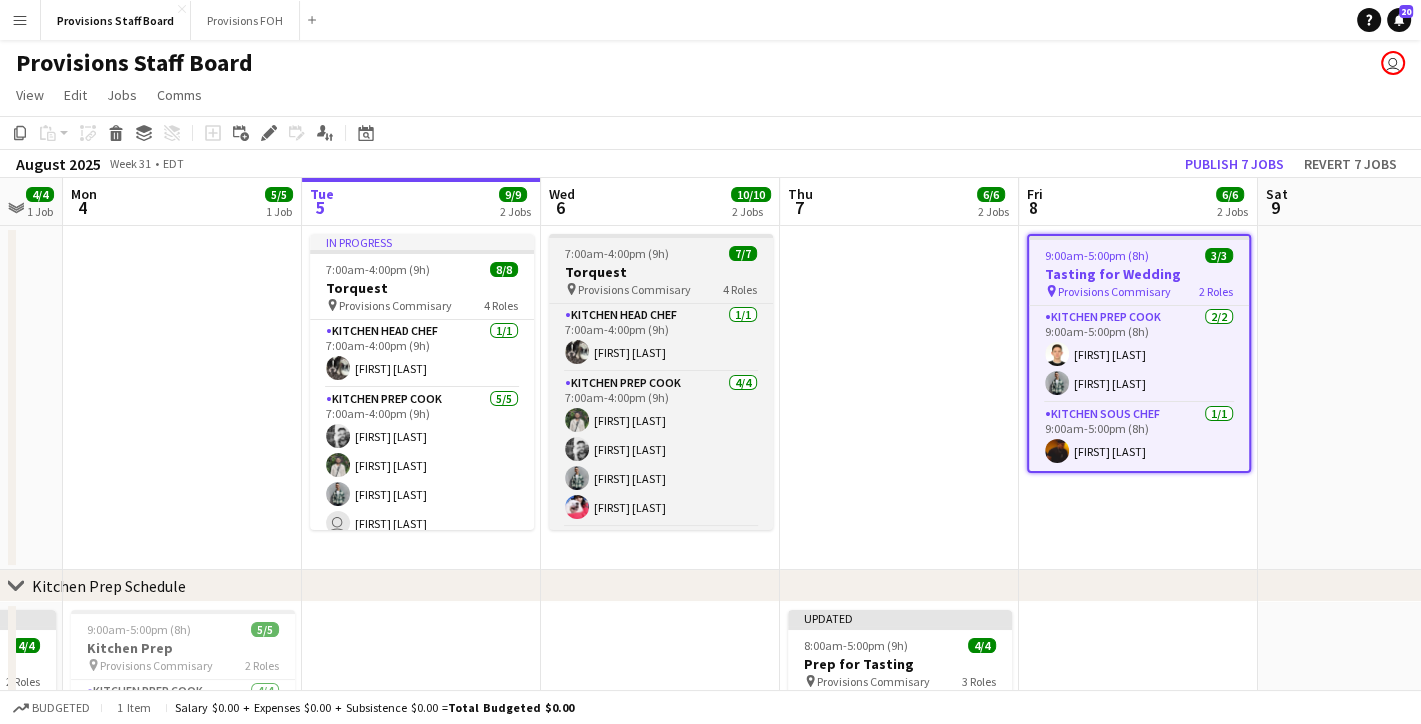 scroll, scrollTop: 64, scrollLeft: 0, axis: vertical 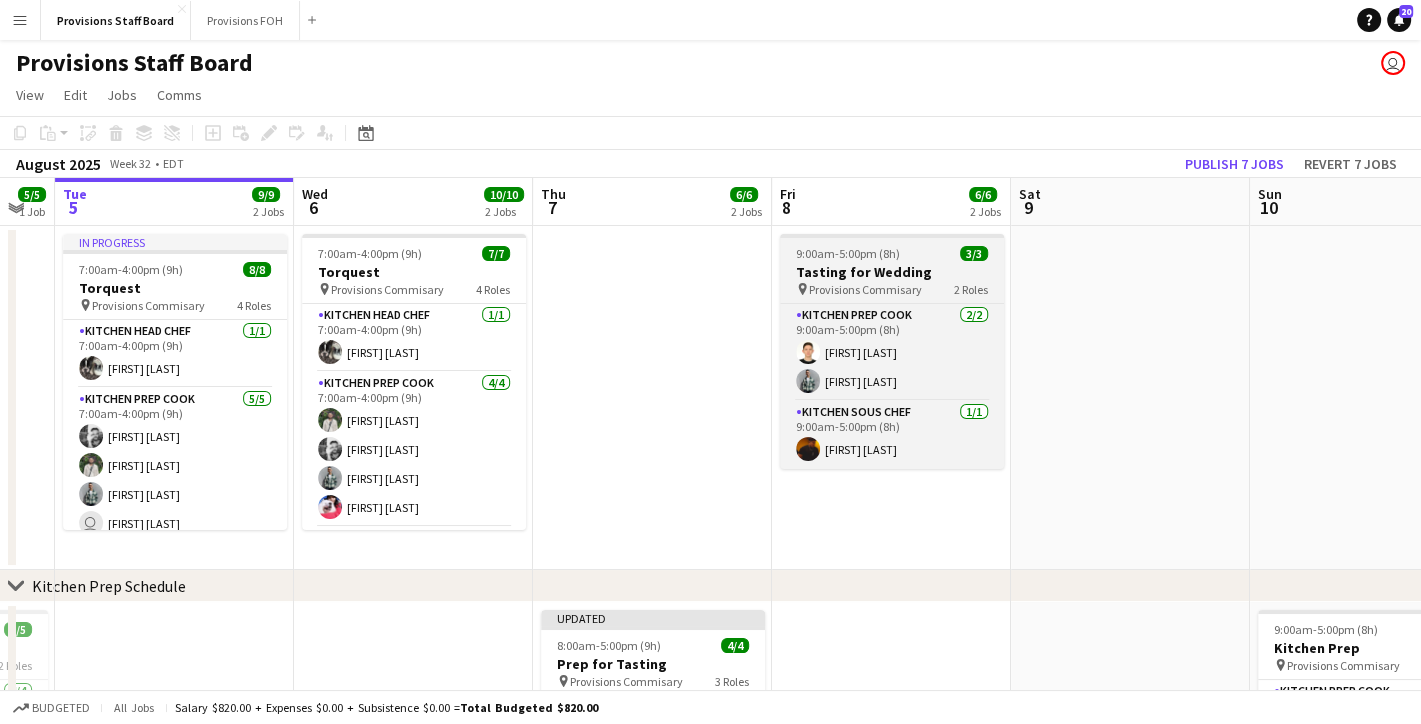 click on "9:00am-5:00pm (8h)" at bounding box center (848, 253) 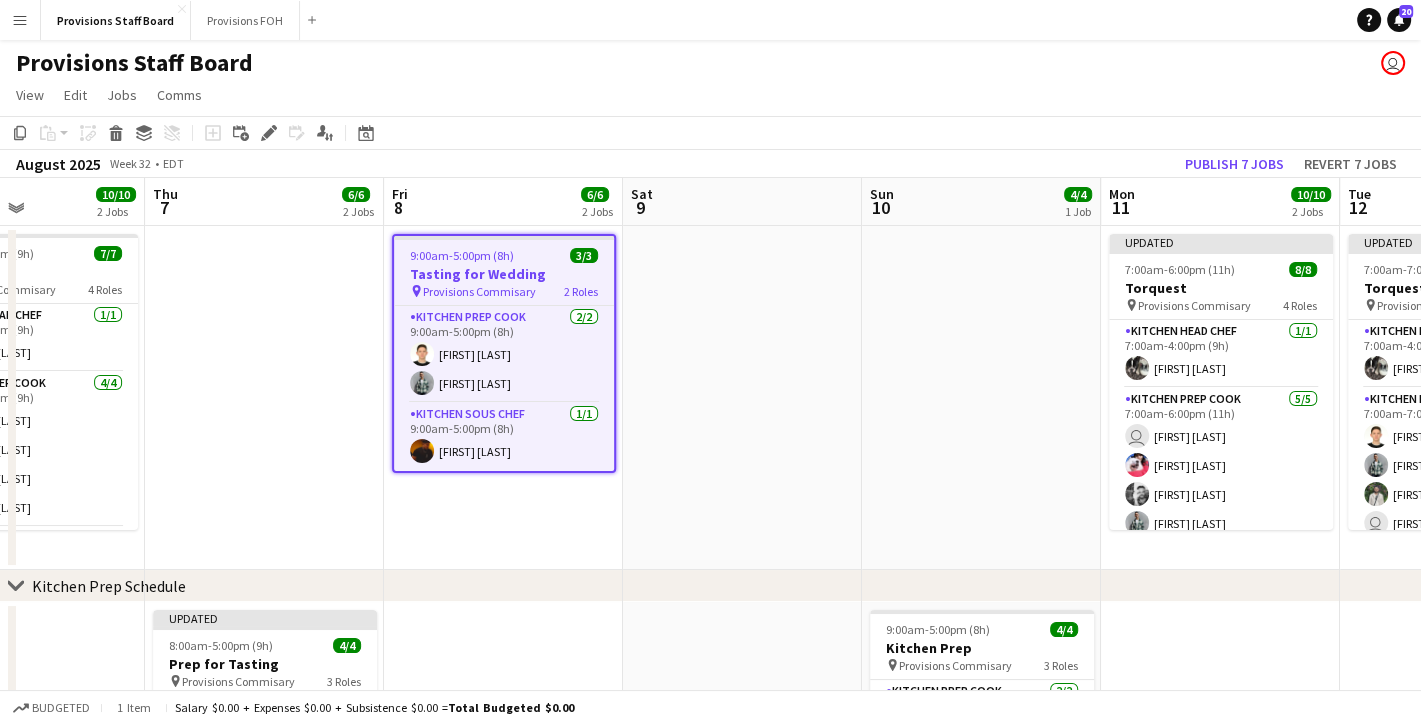 click at bounding box center [981, 398] 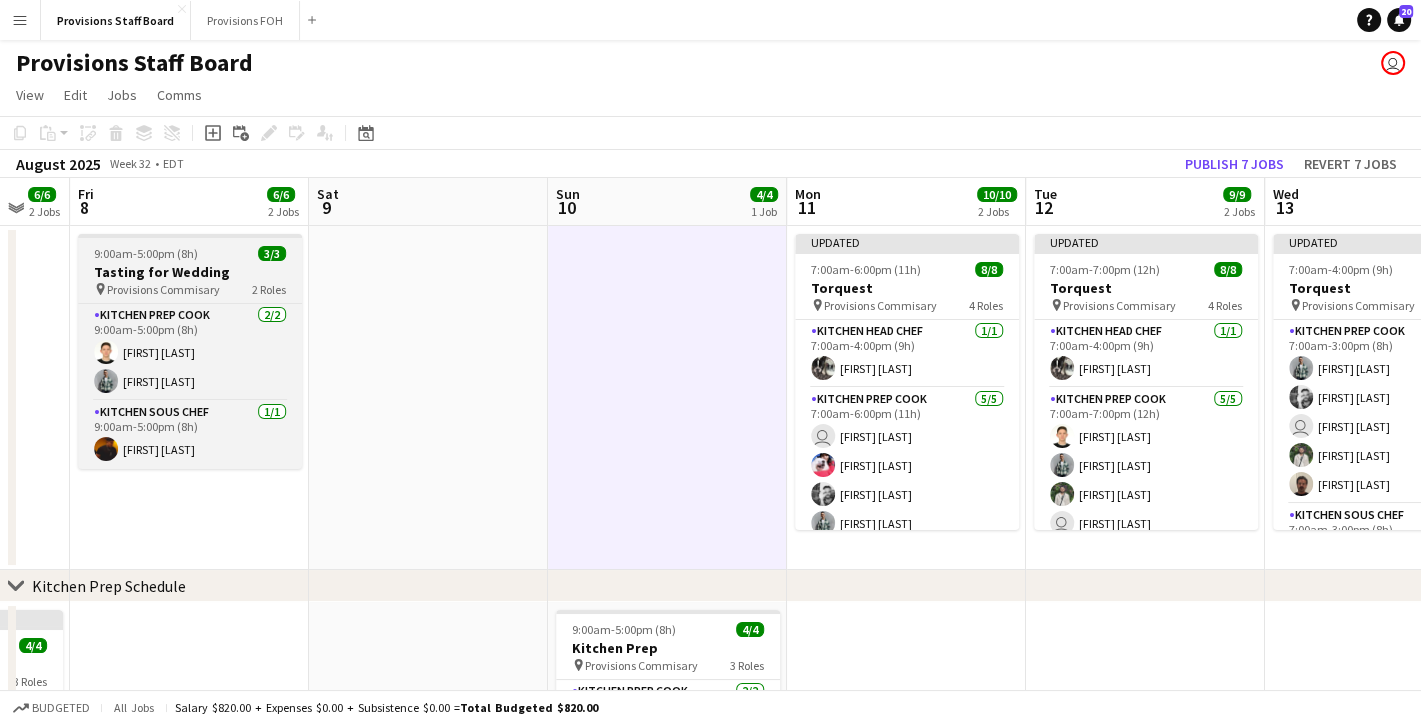 scroll, scrollTop: 0, scrollLeft: 892, axis: horizontal 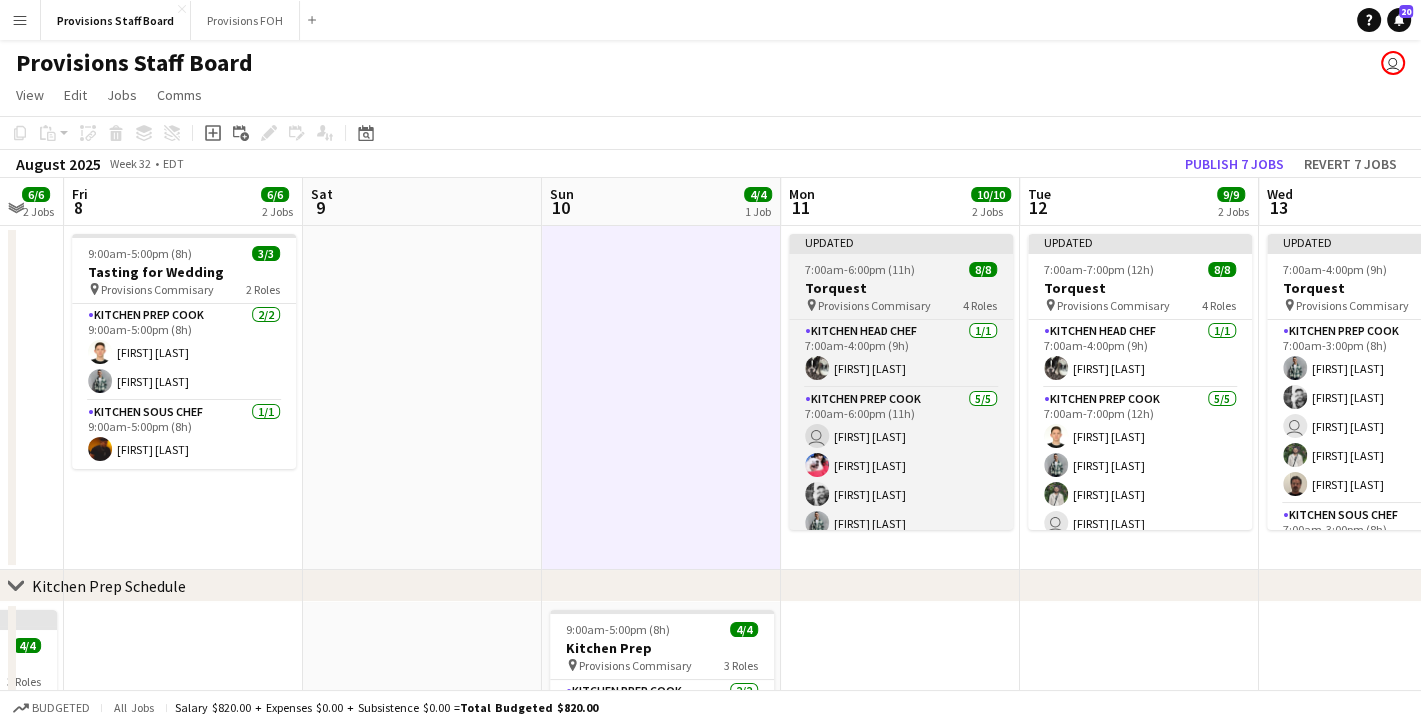 click on "Torquest" at bounding box center [901, 288] 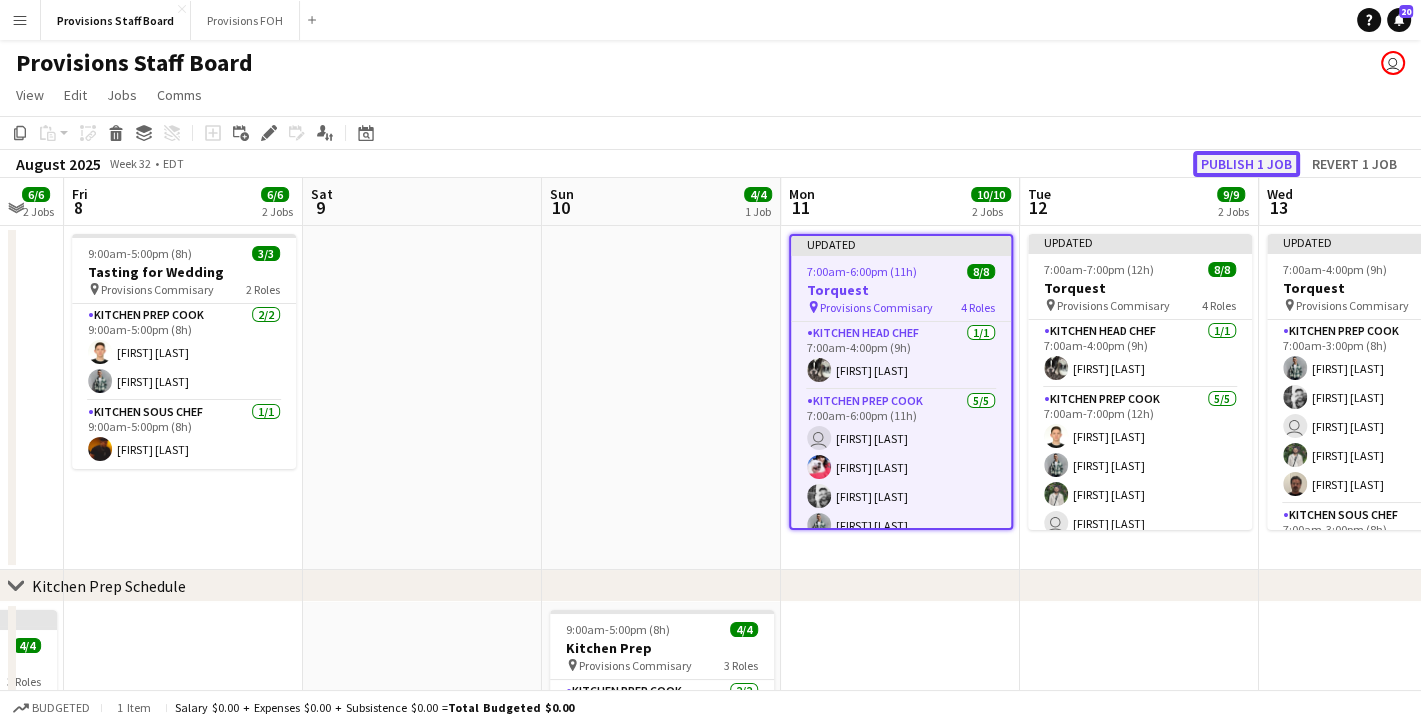 click on "Publish 1 job" 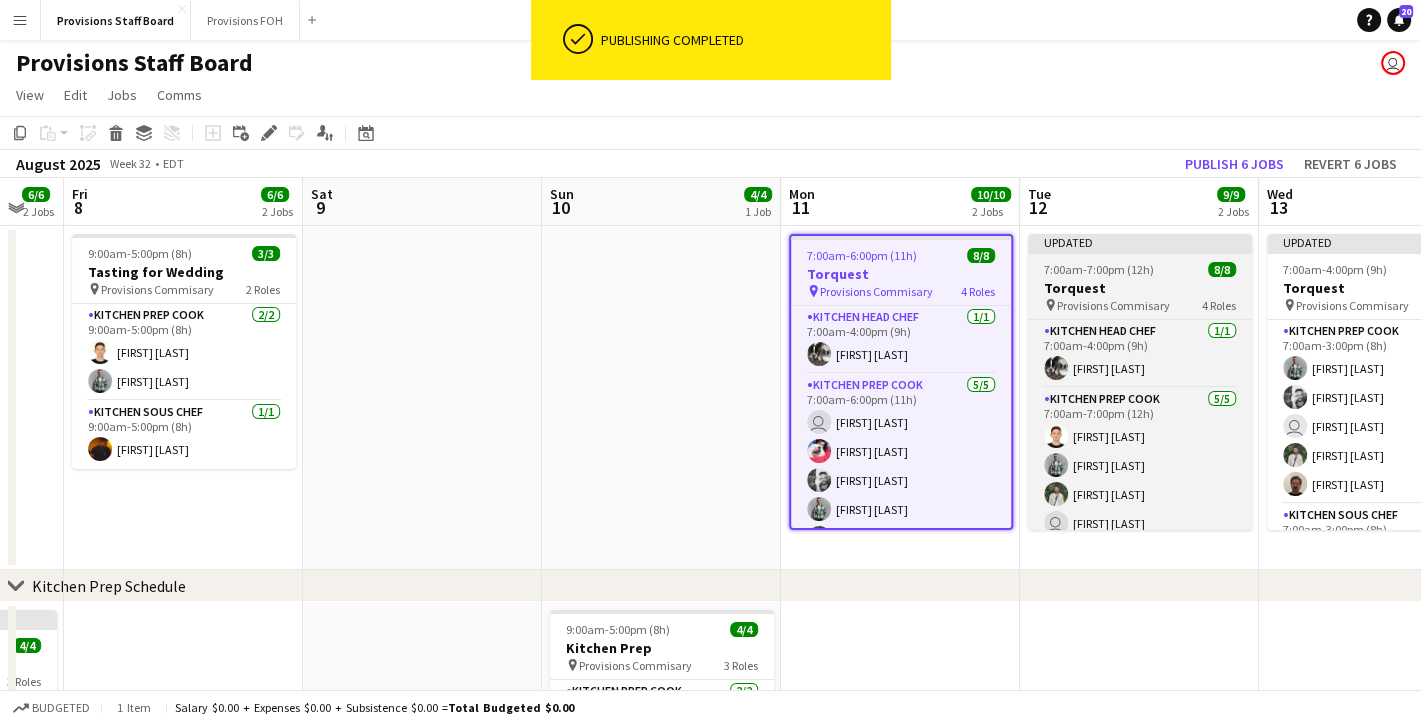 click on "Torquest" at bounding box center [1140, 288] 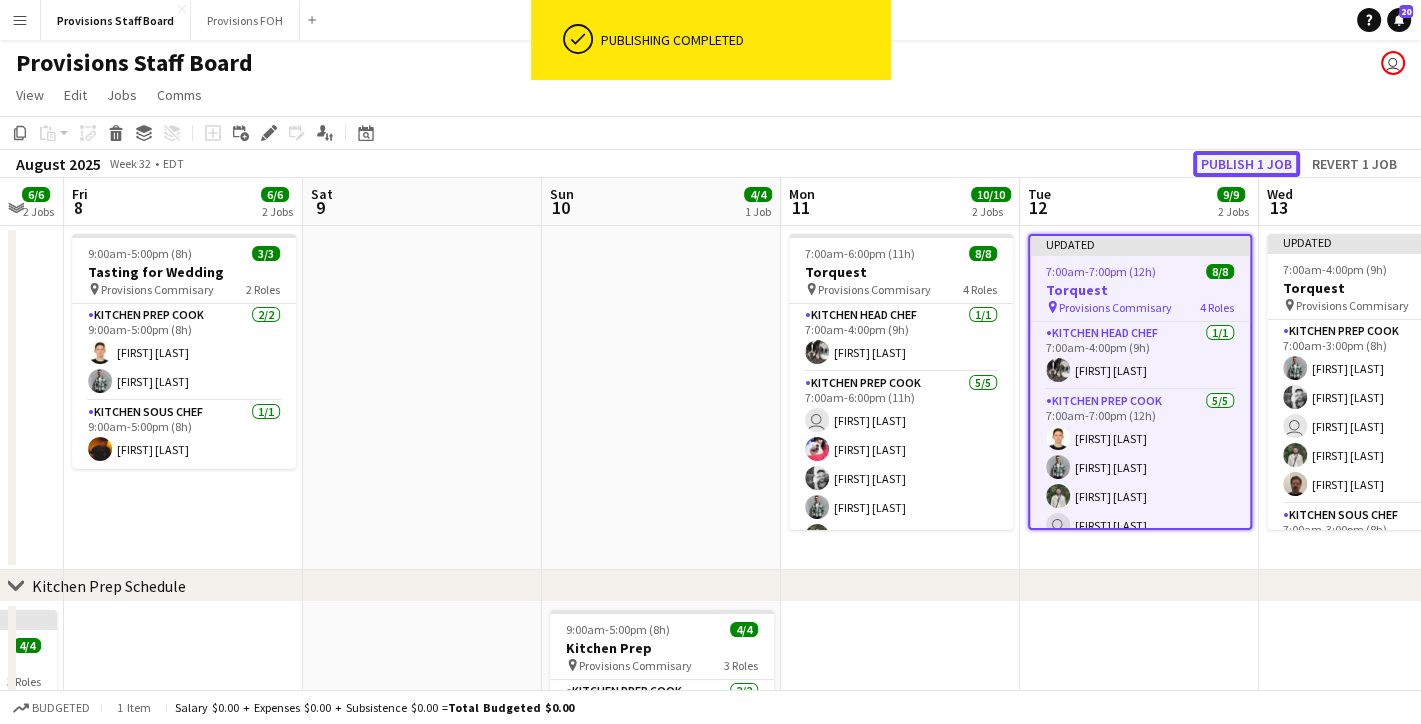 click on "Publish 1 job" 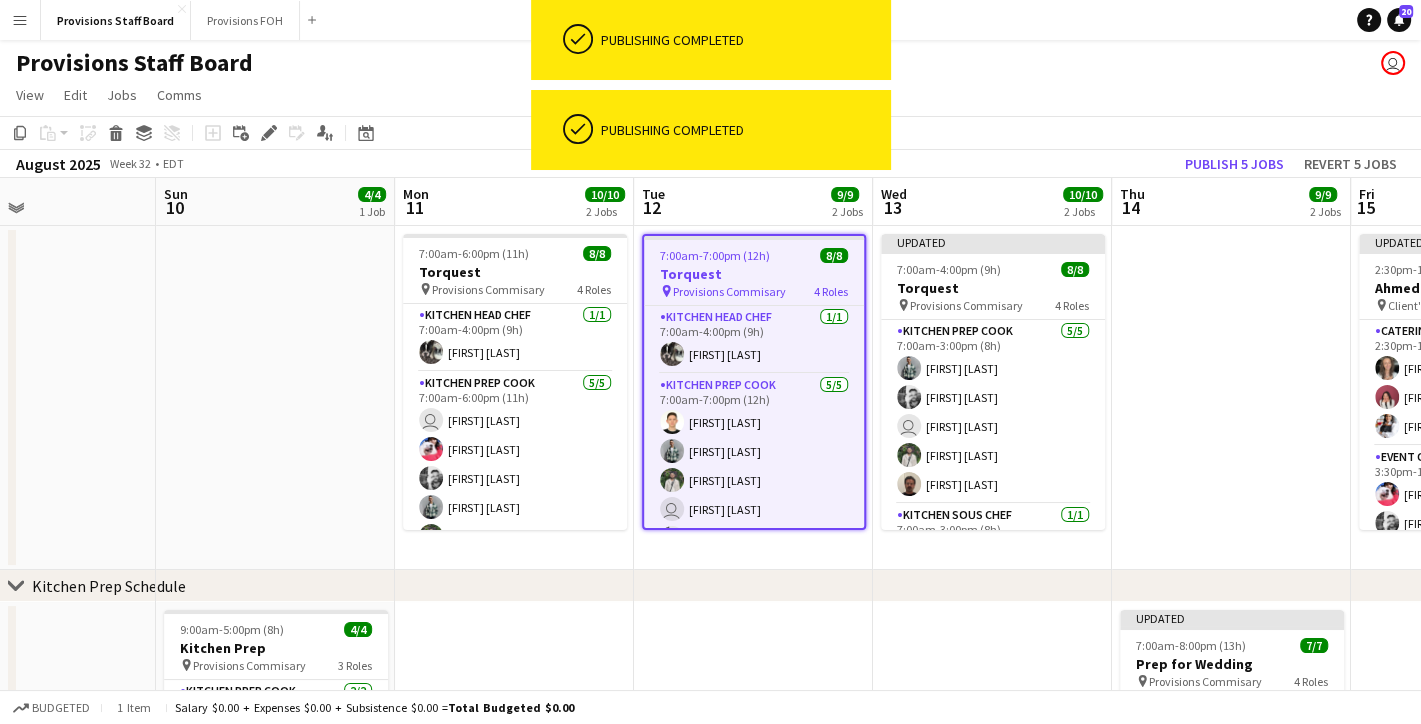 scroll, scrollTop: 0, scrollLeft: 805, axis: horizontal 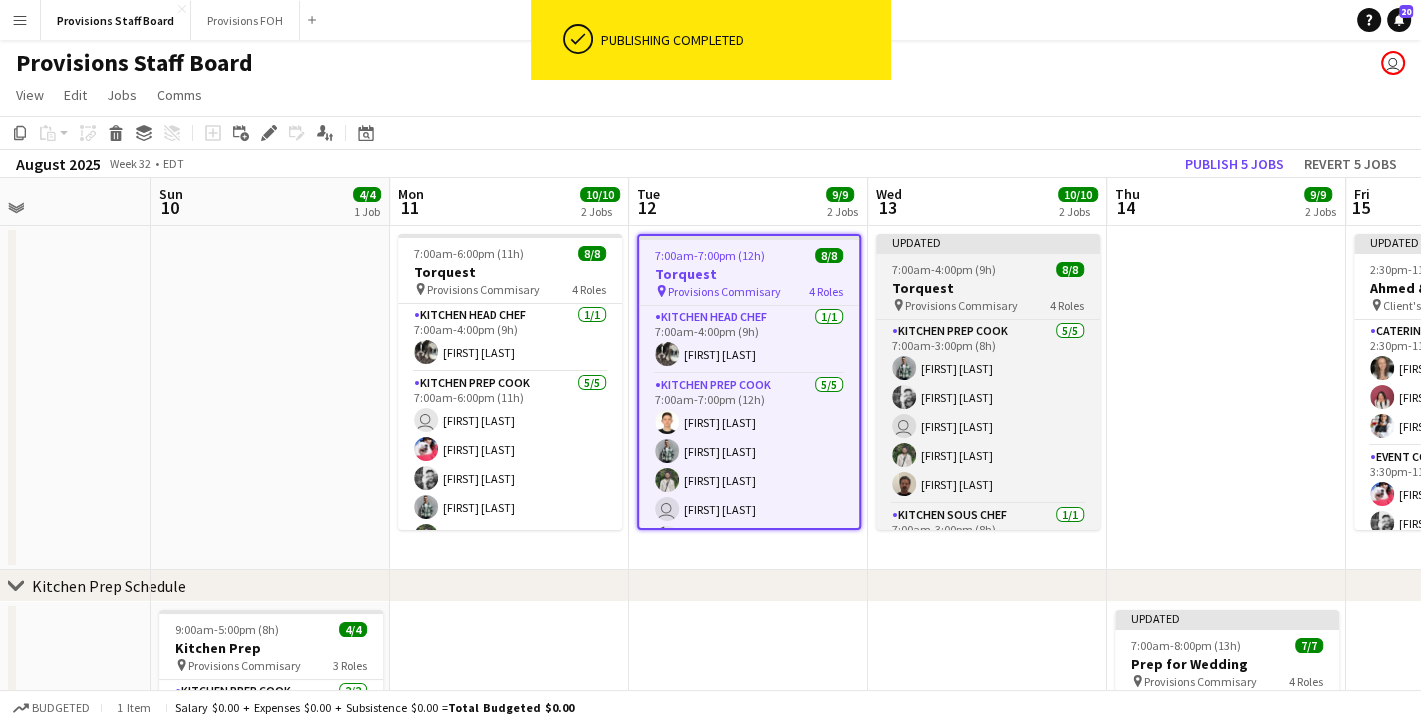 click on "Torquest" at bounding box center [988, 288] 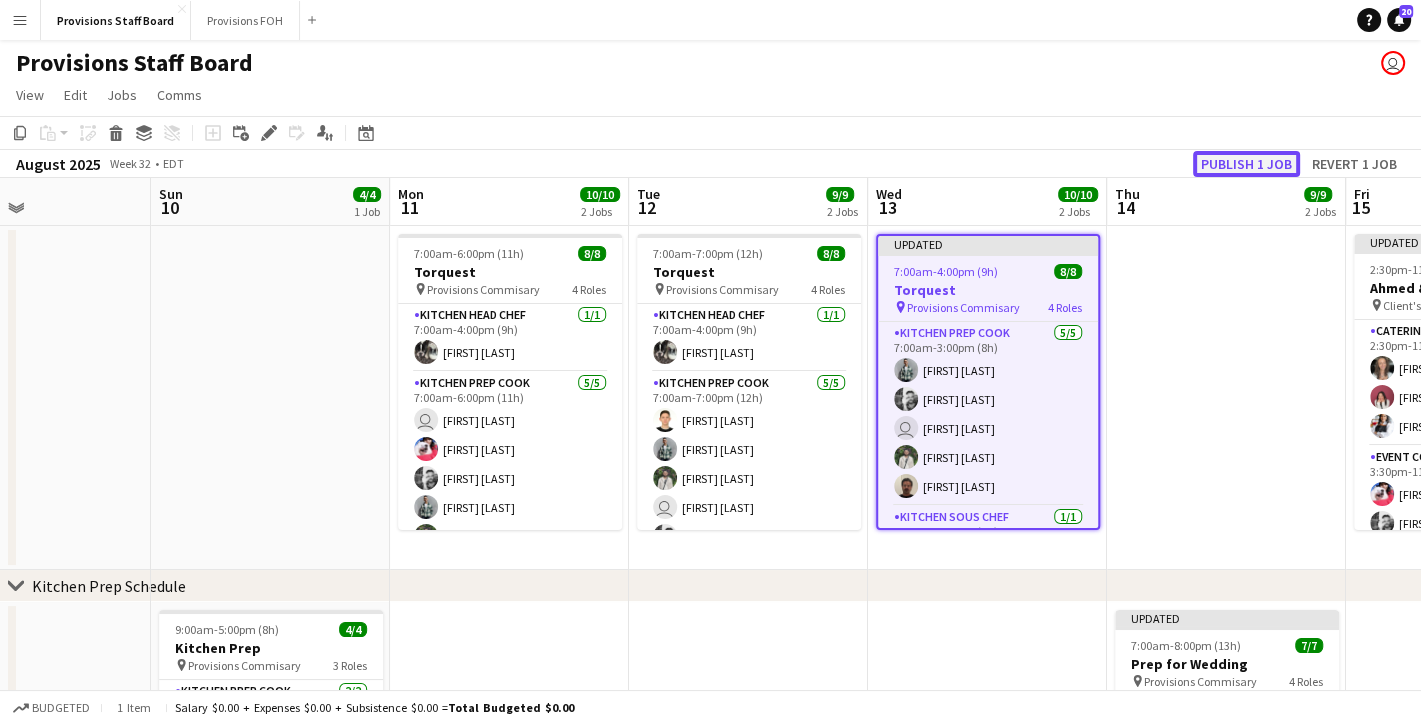 click on "Publish 1 job" 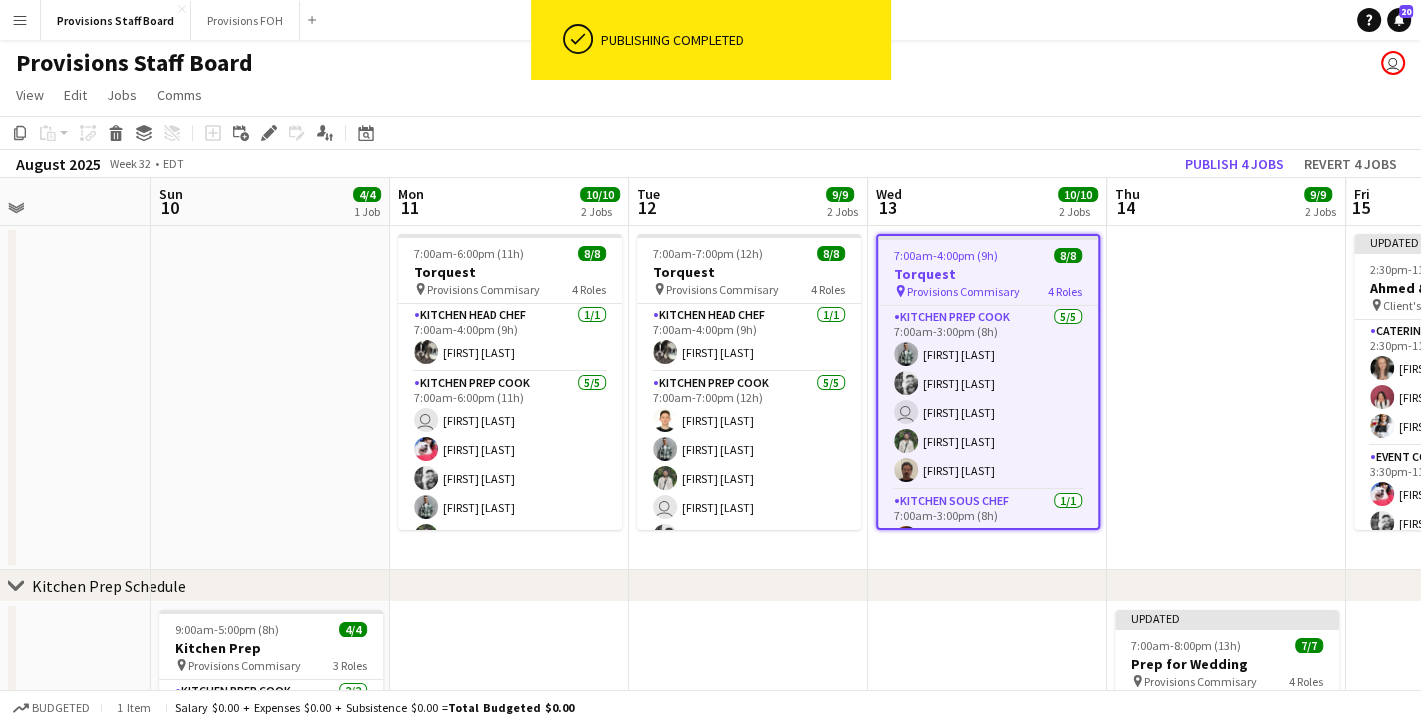 scroll, scrollTop: 0, scrollLeft: 832, axis: horizontal 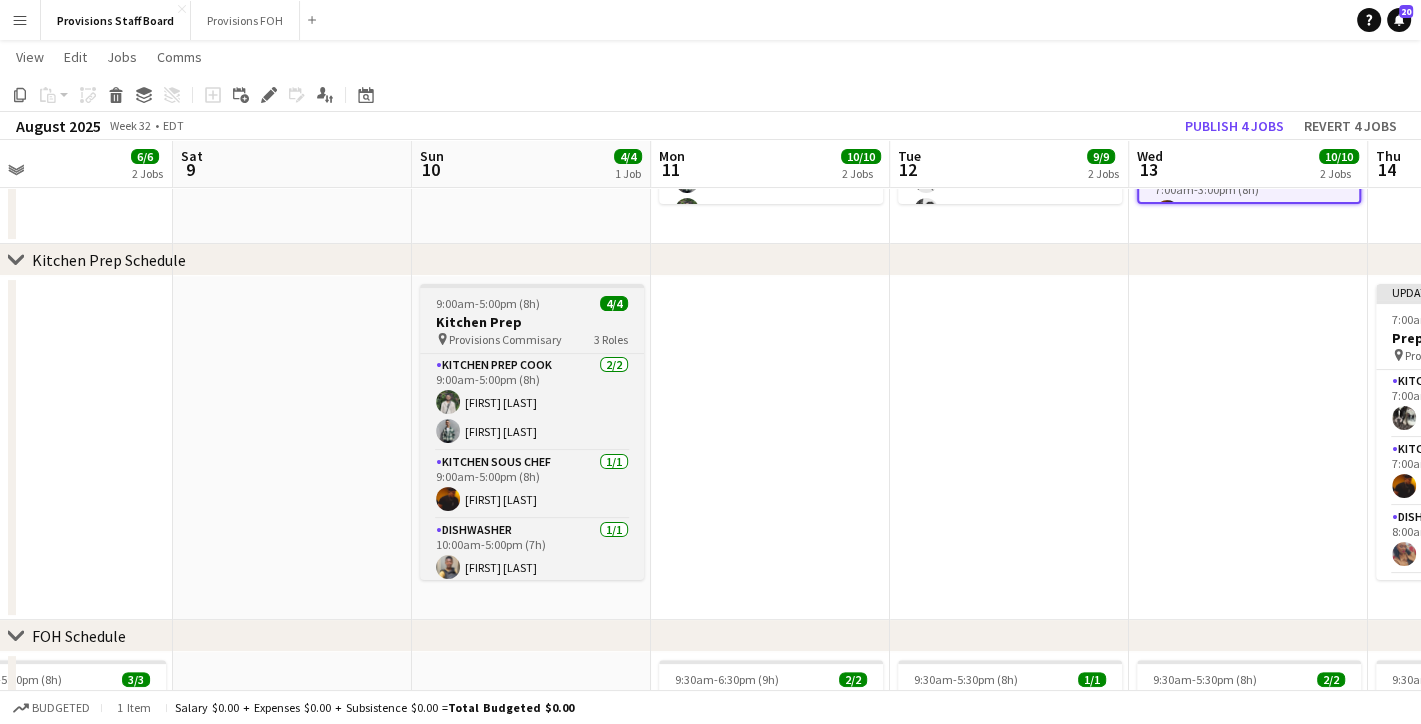 click on "Kitchen Prep" at bounding box center (532, 322) 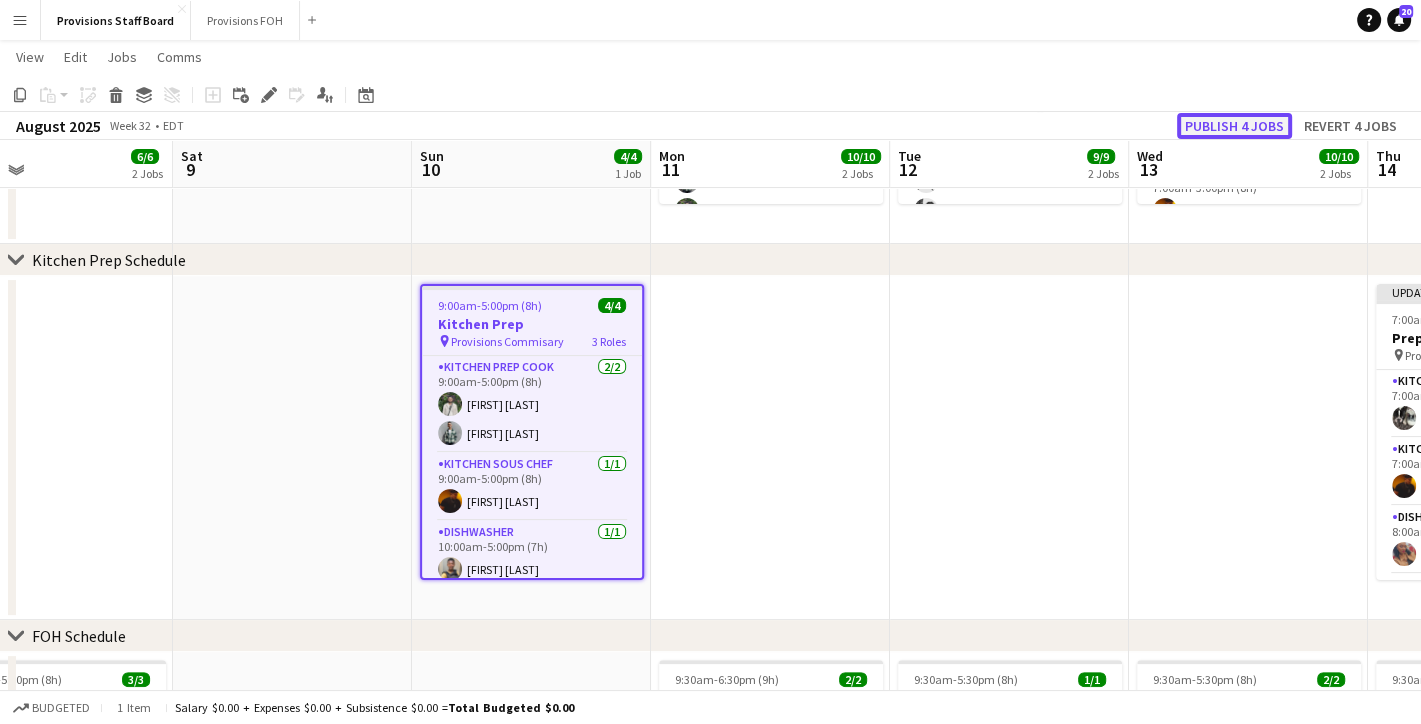 click on "Publish 4 jobs" 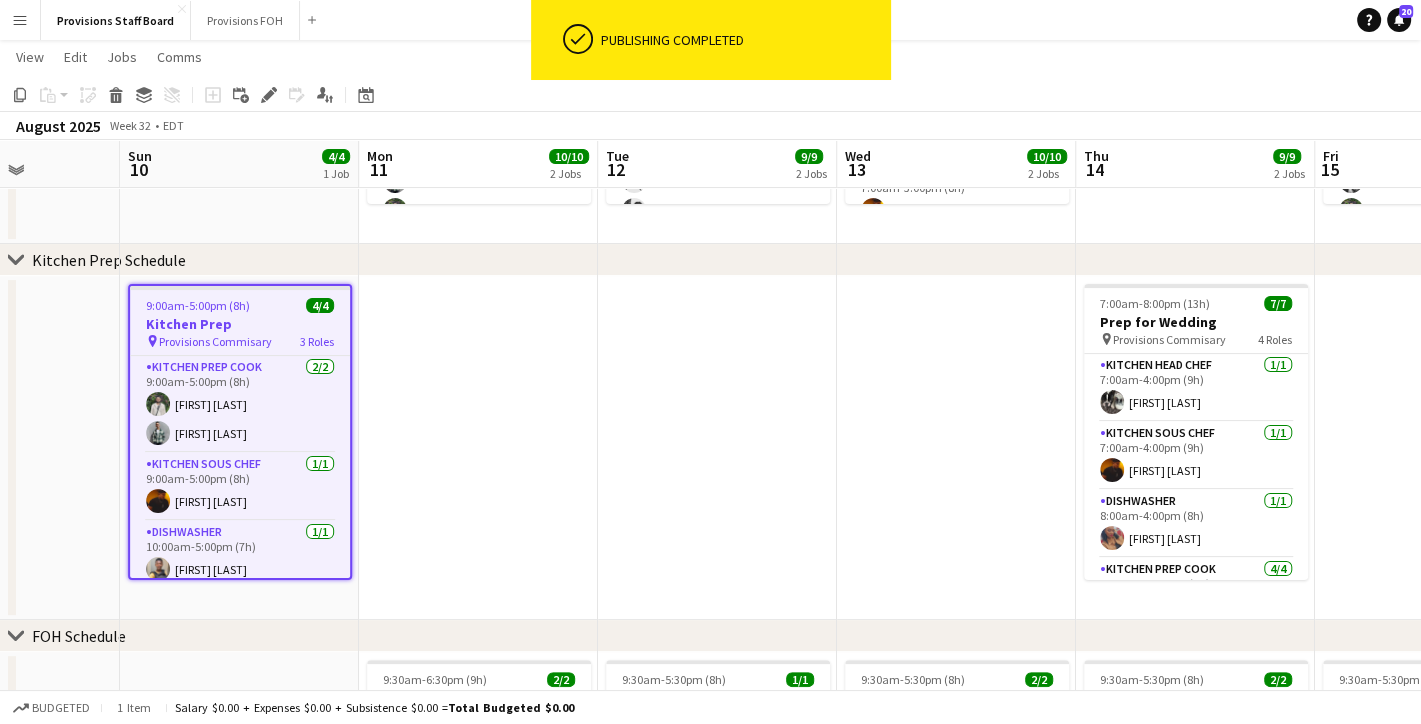 scroll, scrollTop: 0, scrollLeft: 837, axis: horizontal 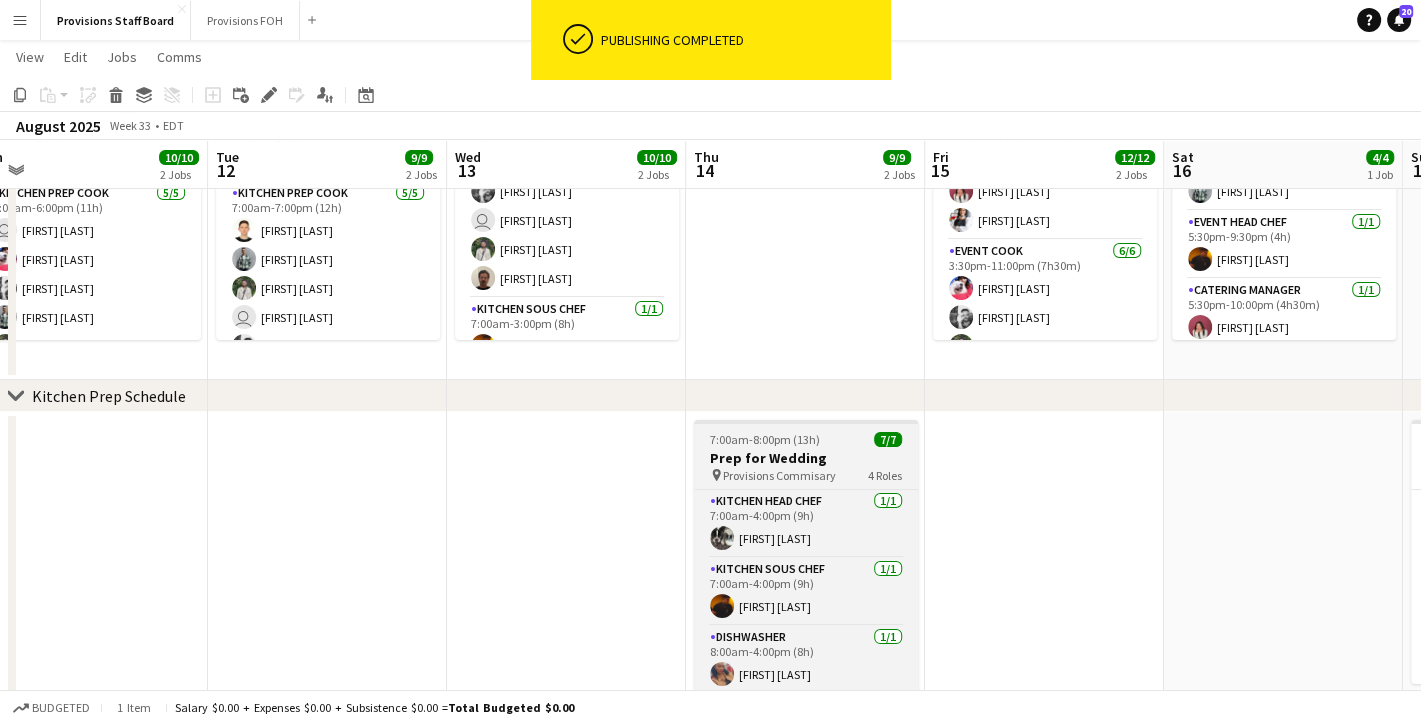 click on "Prep for Wedding" at bounding box center [806, 458] 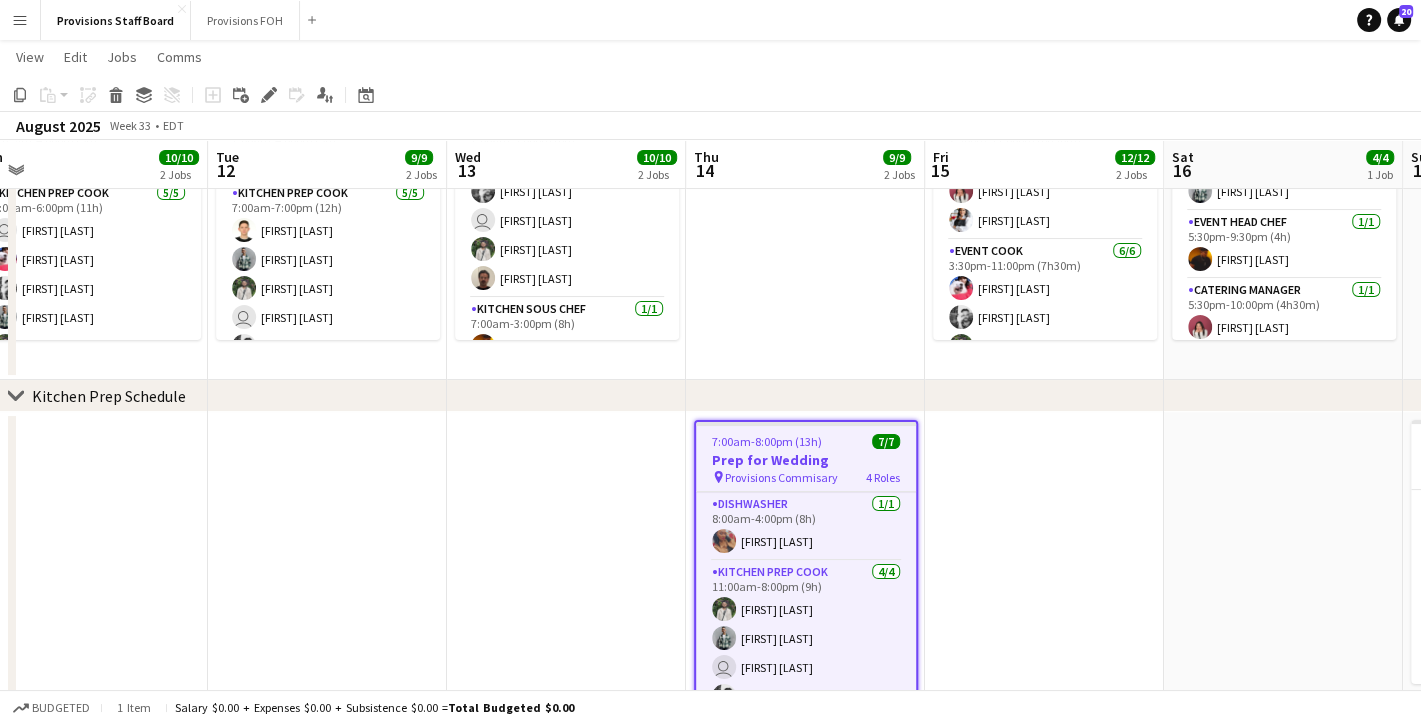 scroll, scrollTop: 136, scrollLeft: 0, axis: vertical 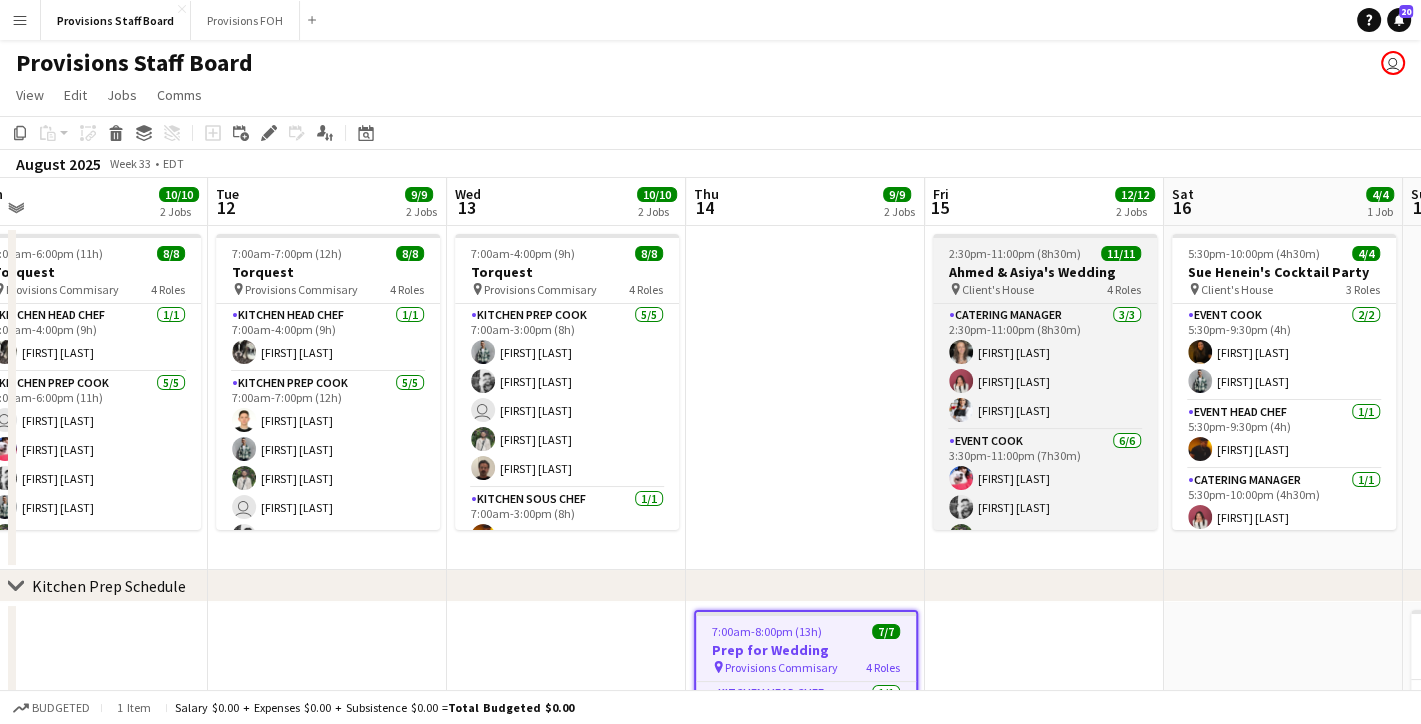 click on "Ahmed & Asiya's Wedding" at bounding box center (1045, 272) 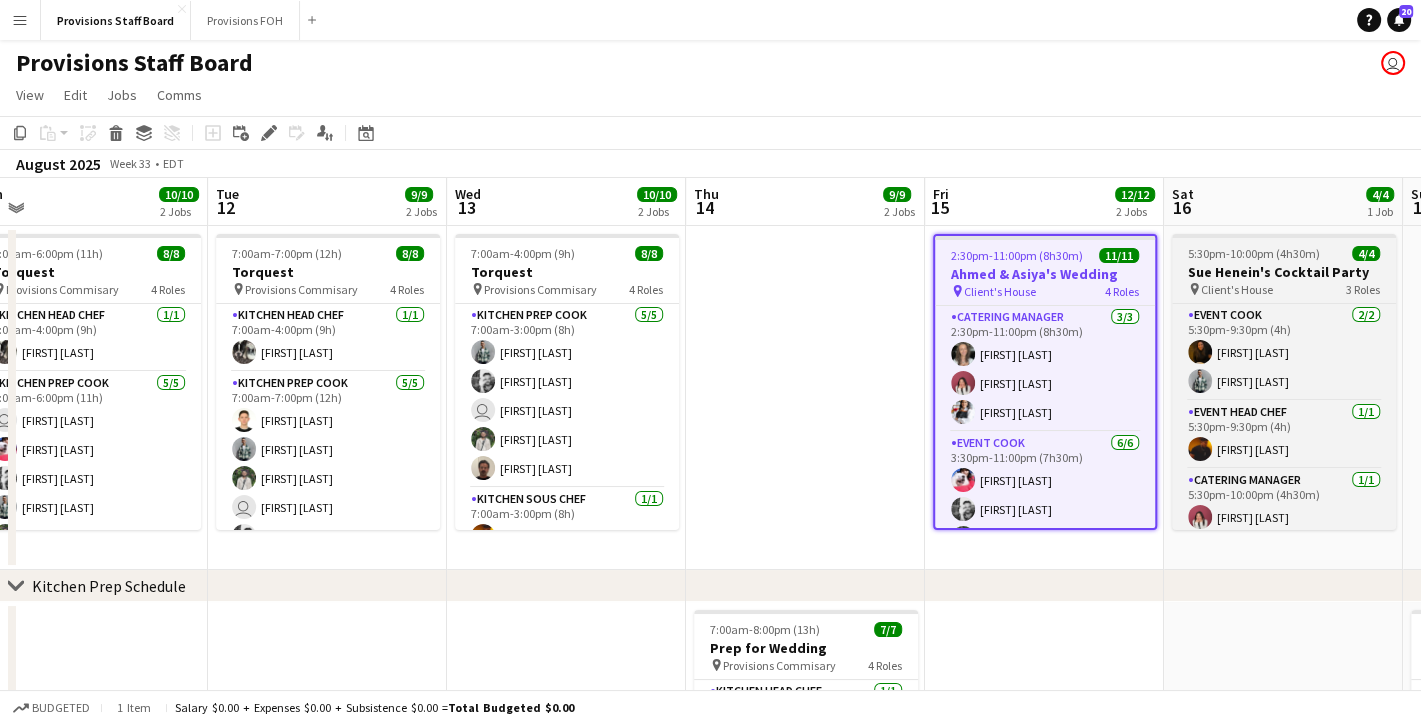 click on "5:30pm-10:00pm (4h30m)" at bounding box center [1254, 253] 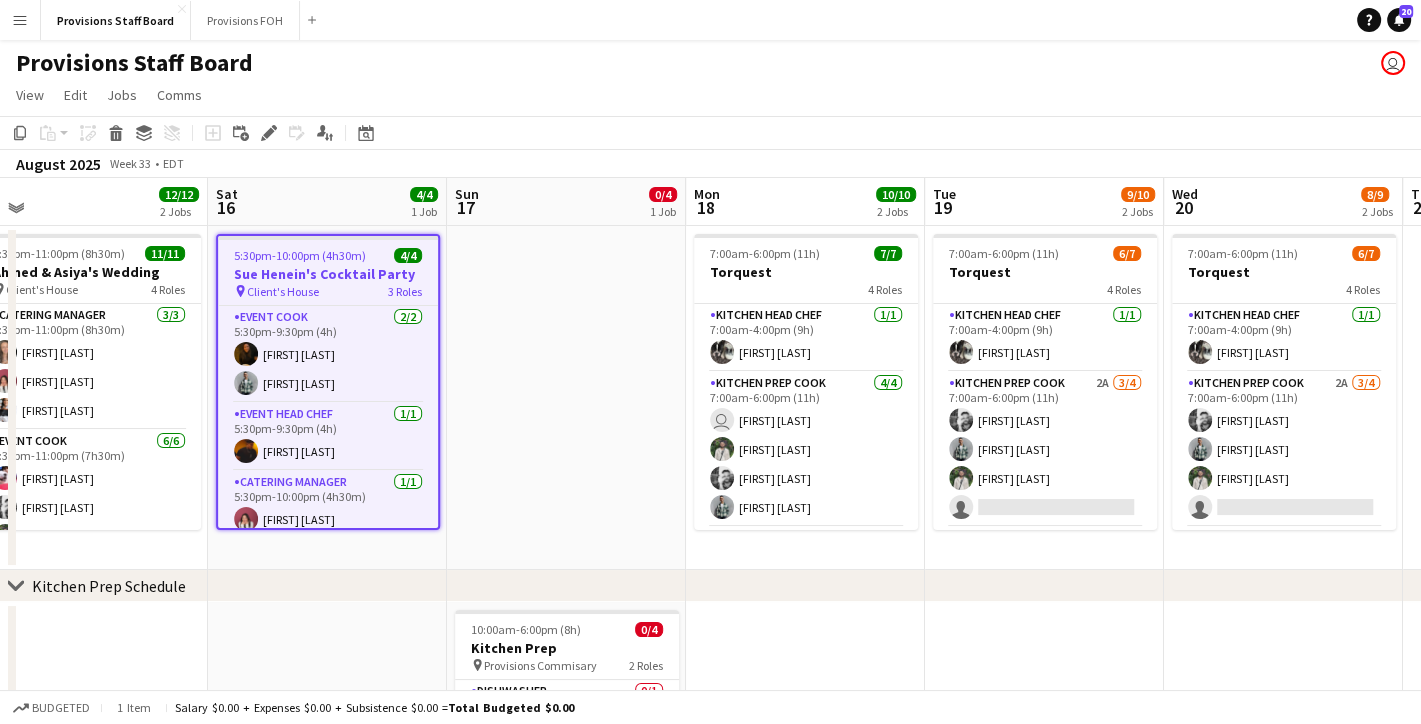 scroll, scrollTop: 0, scrollLeft: 749, axis: horizontal 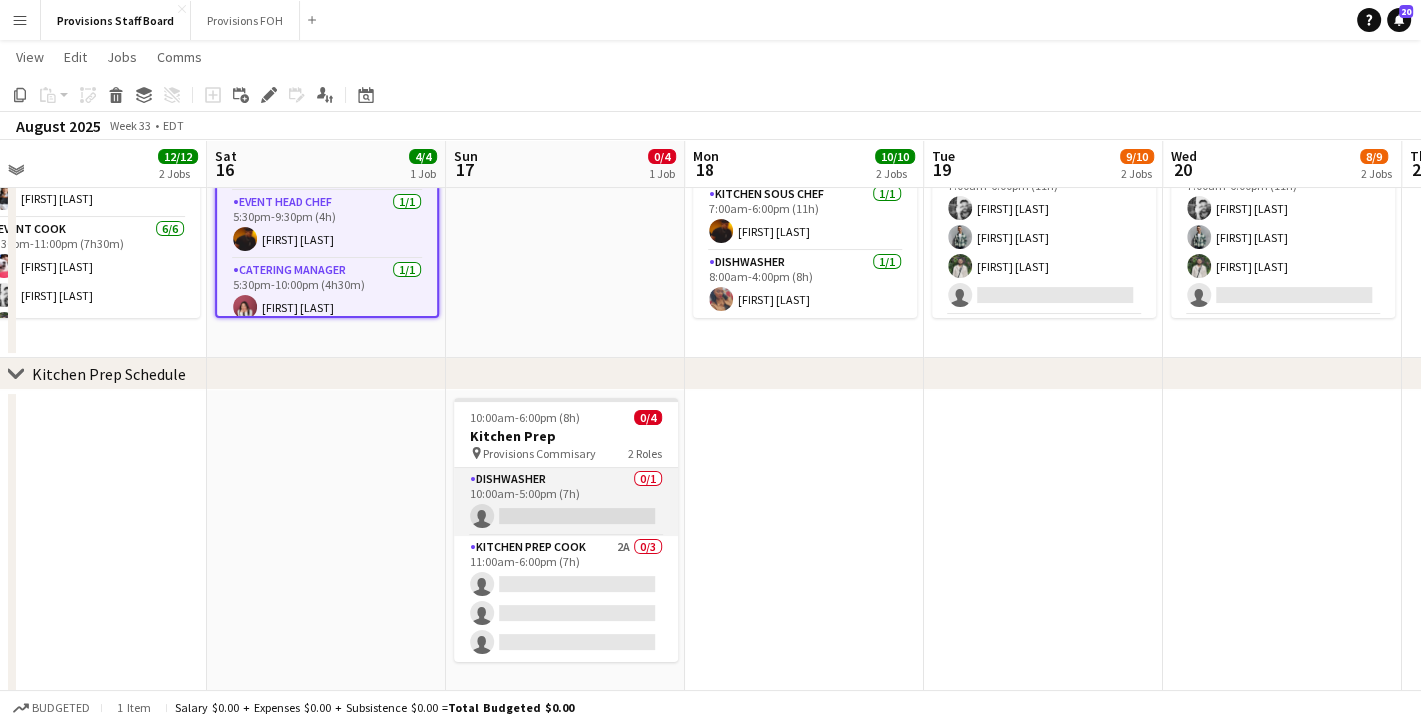 click on "Dishwasher   0/1   10:00am-5:00pm (7h)
single-neutral-actions" at bounding box center [566, 502] 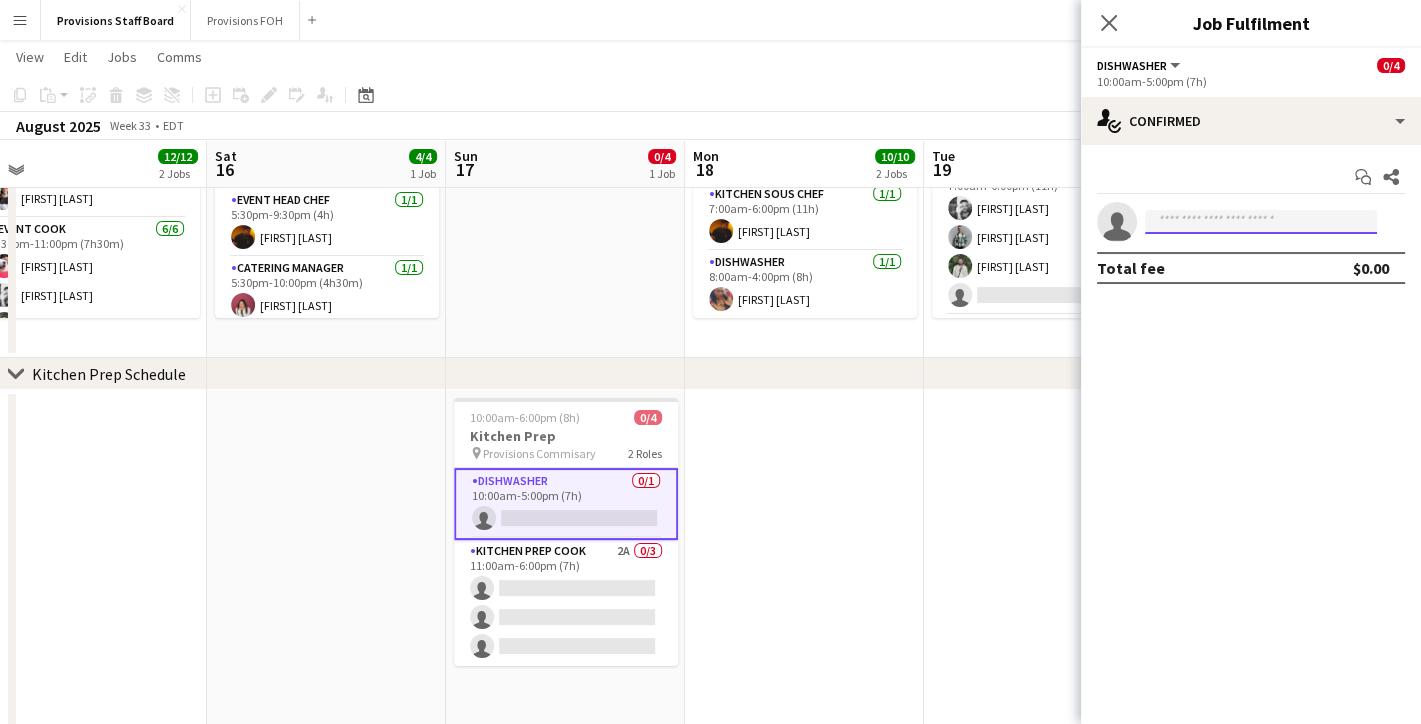 click at bounding box center [1261, 222] 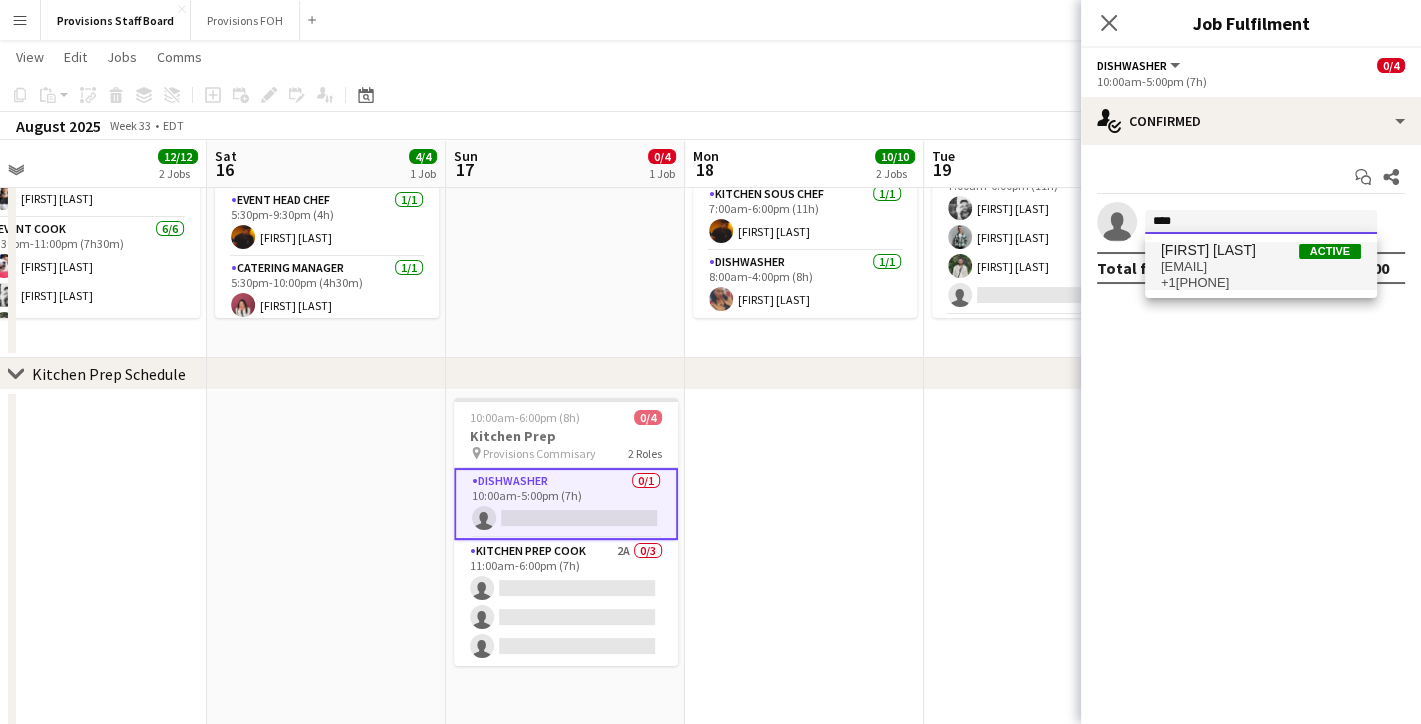 type on "****" 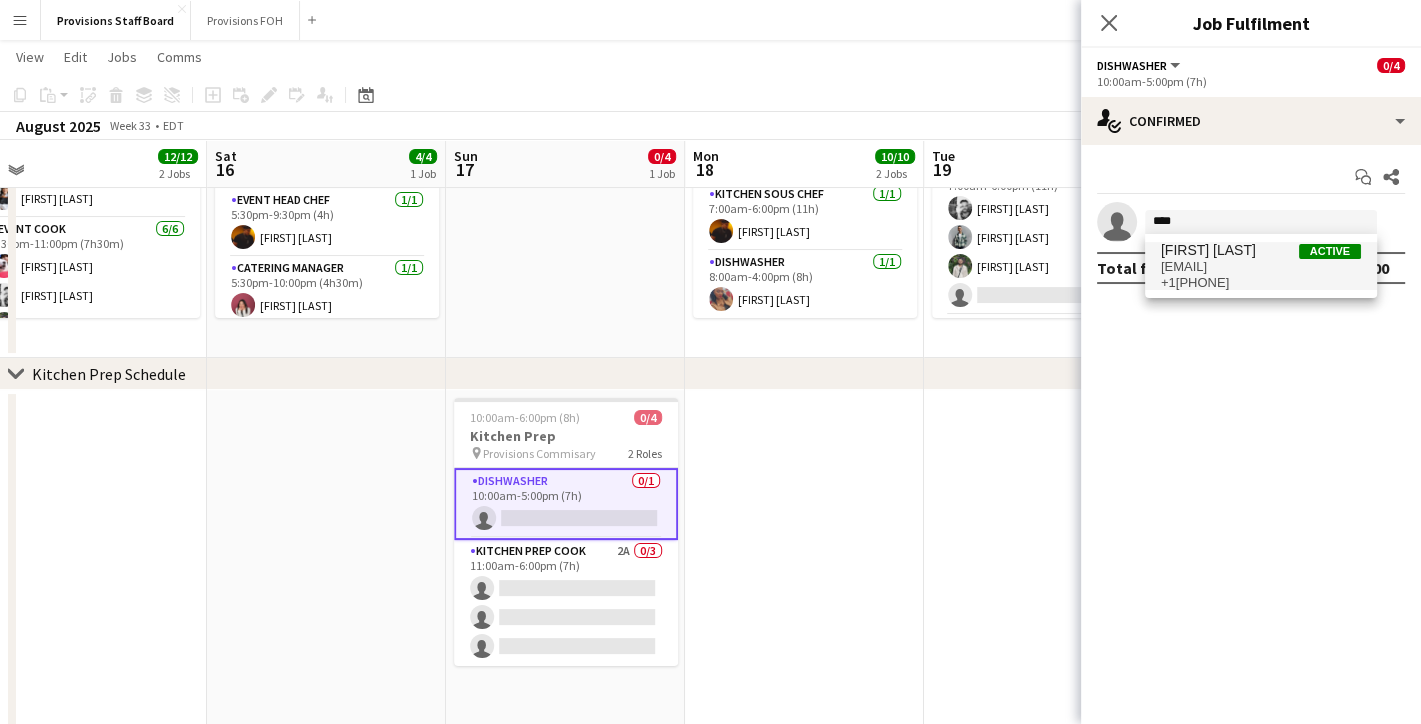 click on "danieladebayo2004@gmail.com" at bounding box center (1261, 267) 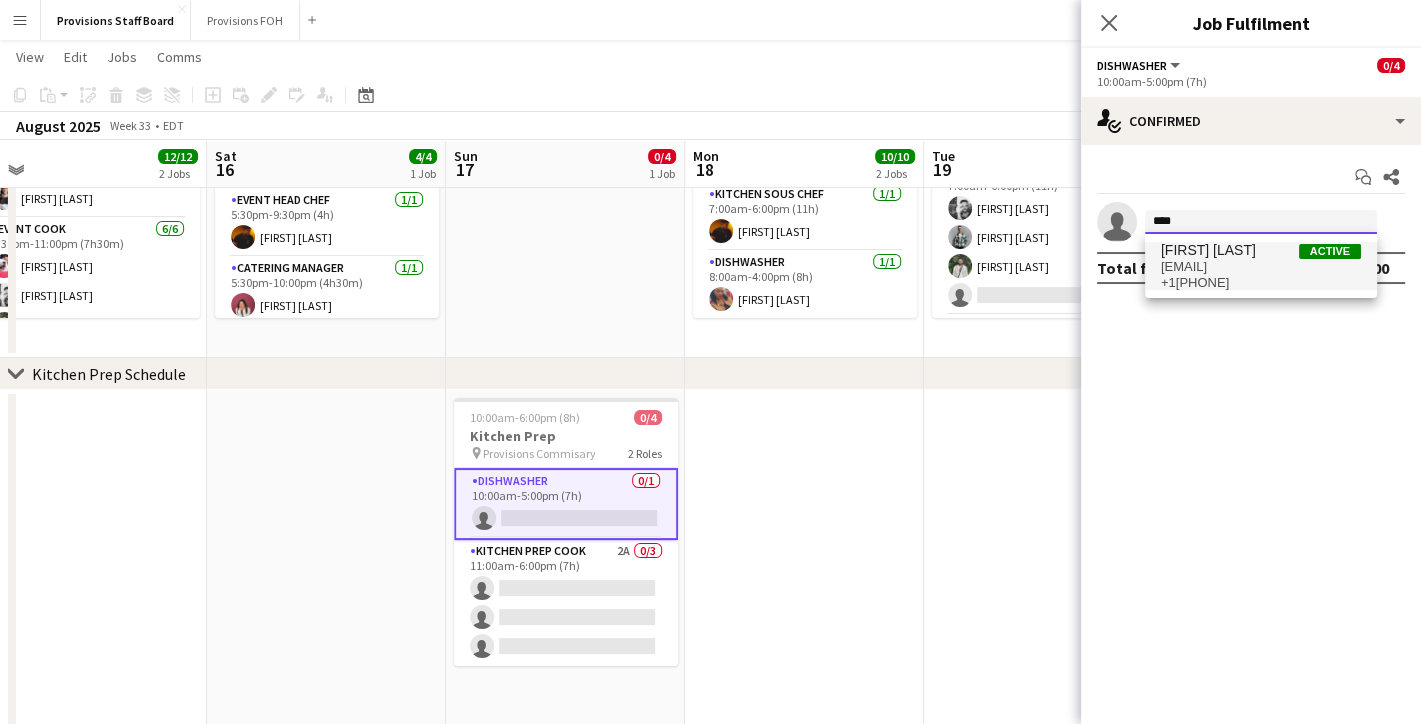 type 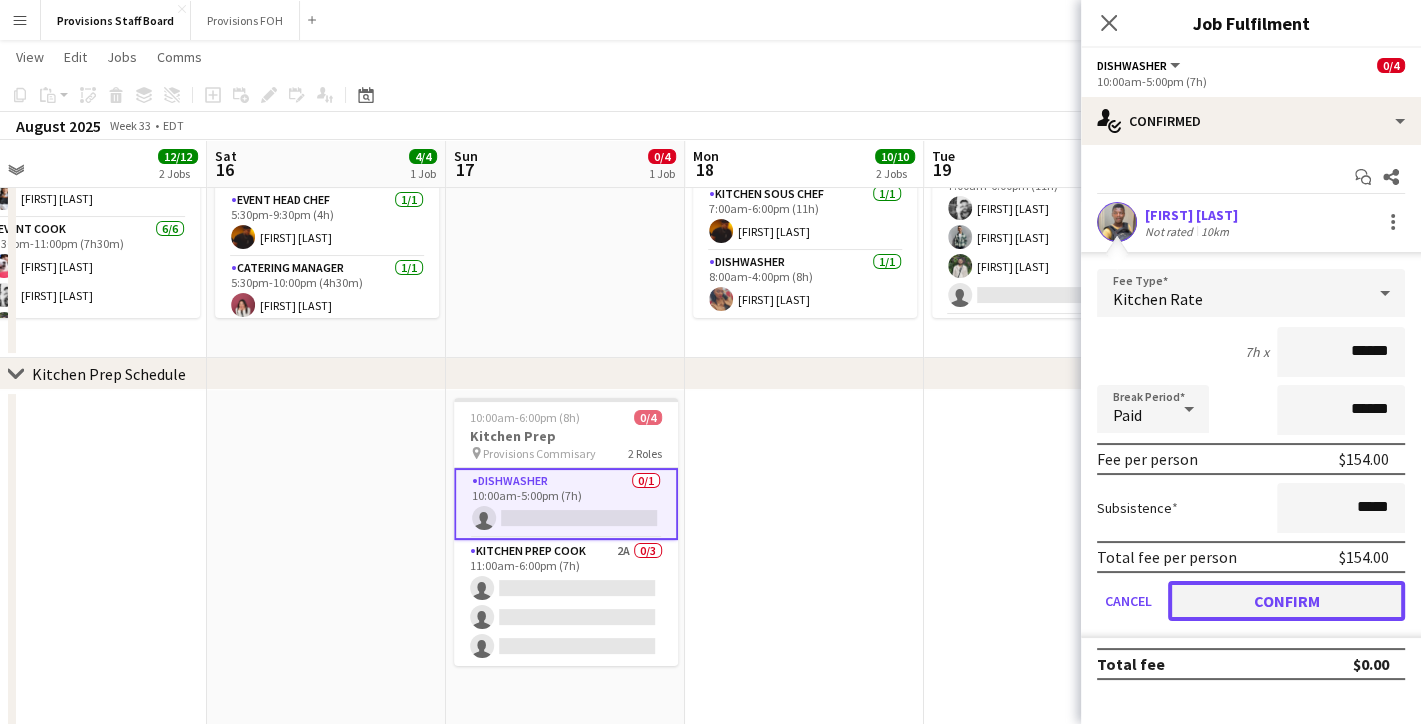 click on "Confirm" at bounding box center [1286, 601] 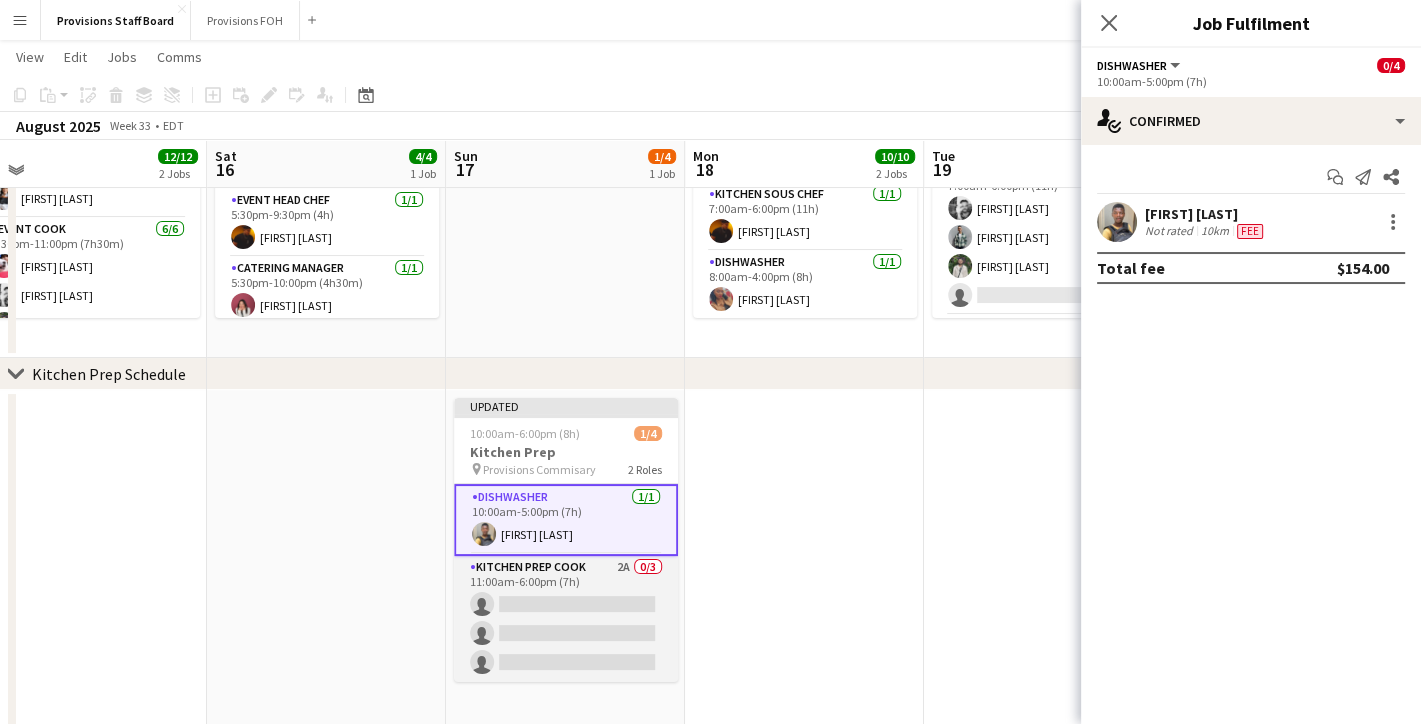 click on "Kitchen Prep Cook   2A   0/3   11:00am-6:00pm (7h)
single-neutral-actions
single-neutral-actions
single-neutral-actions" at bounding box center [566, 619] 